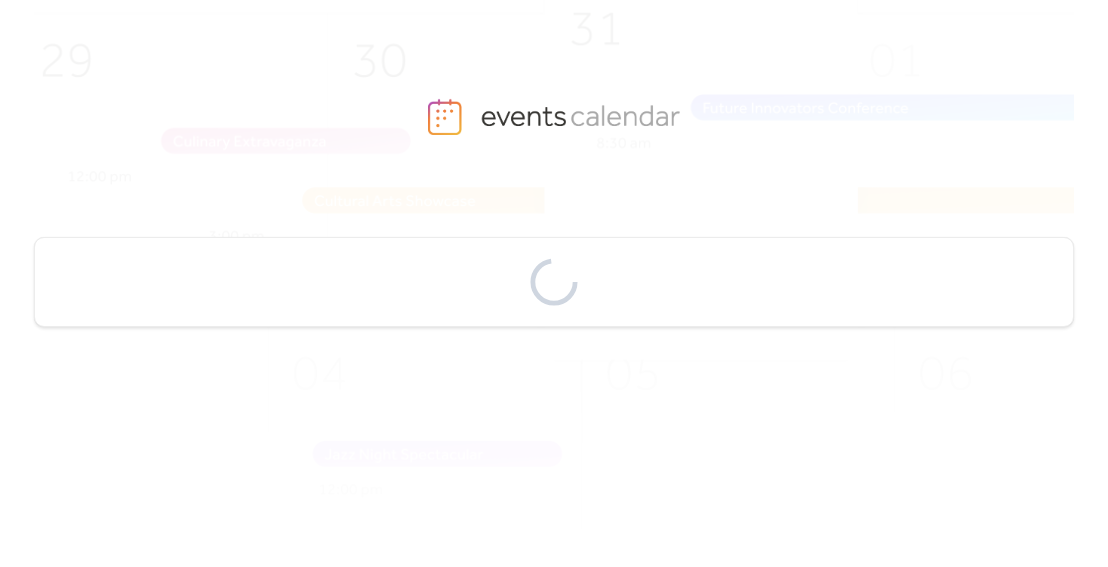 scroll, scrollTop: 0, scrollLeft: 0, axis: both 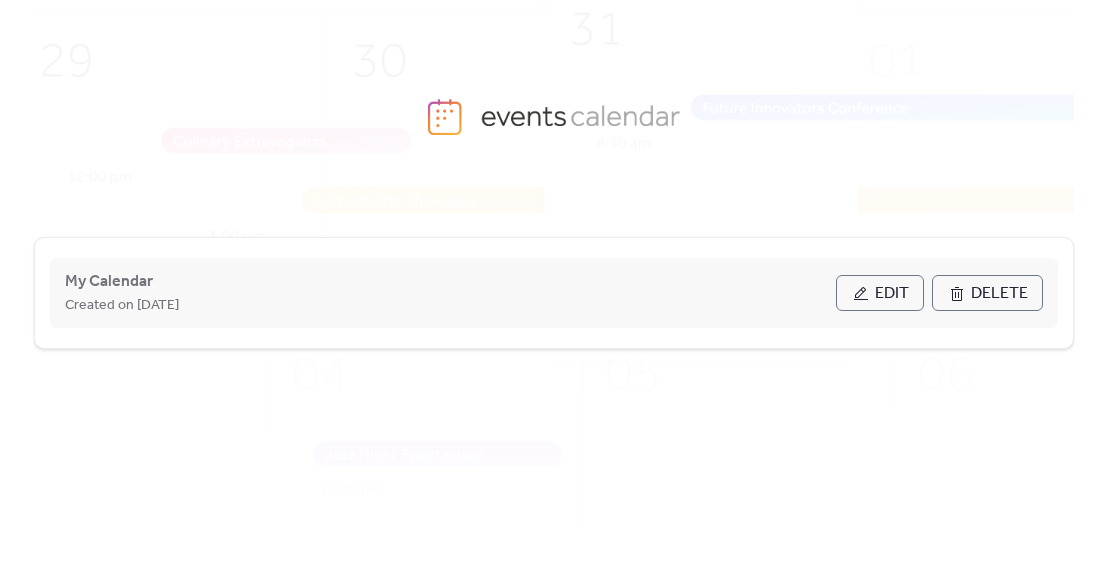 click on "Edit" at bounding box center (892, 294) 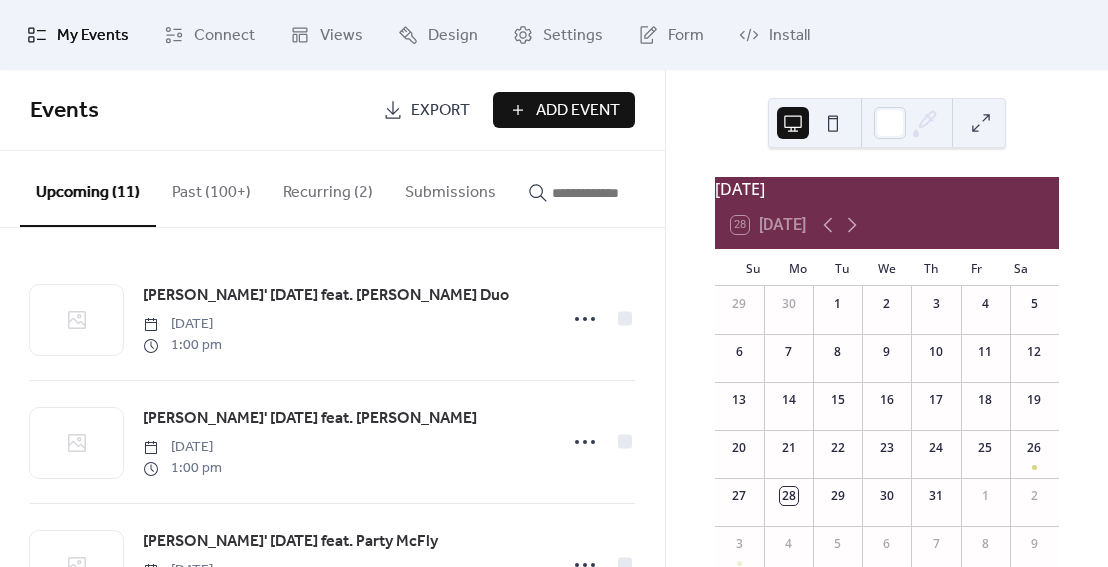 scroll, scrollTop: 67, scrollLeft: 0, axis: vertical 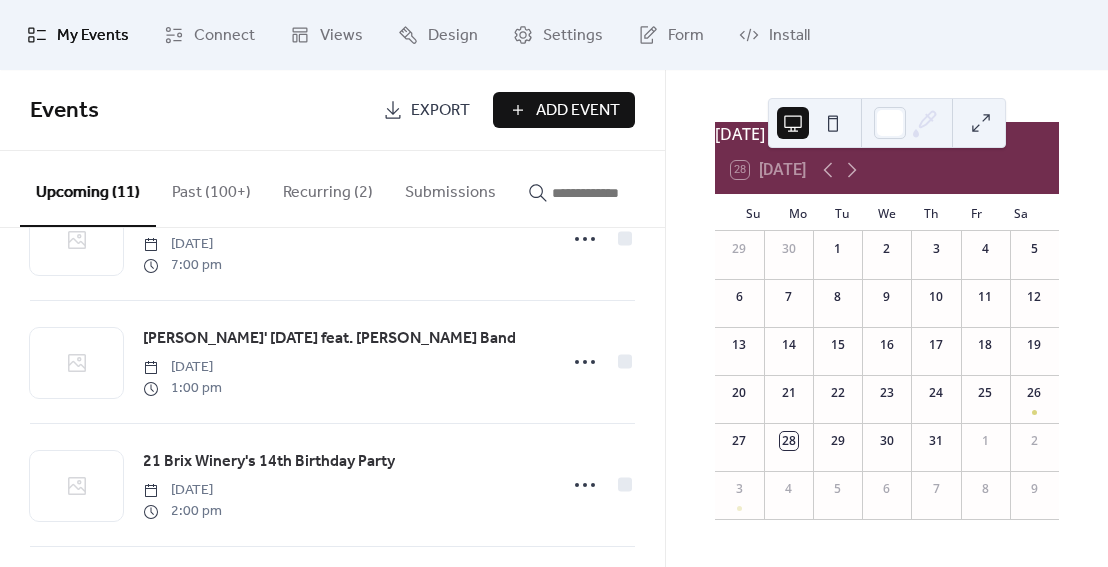 click on "Add Event" at bounding box center [578, 111] 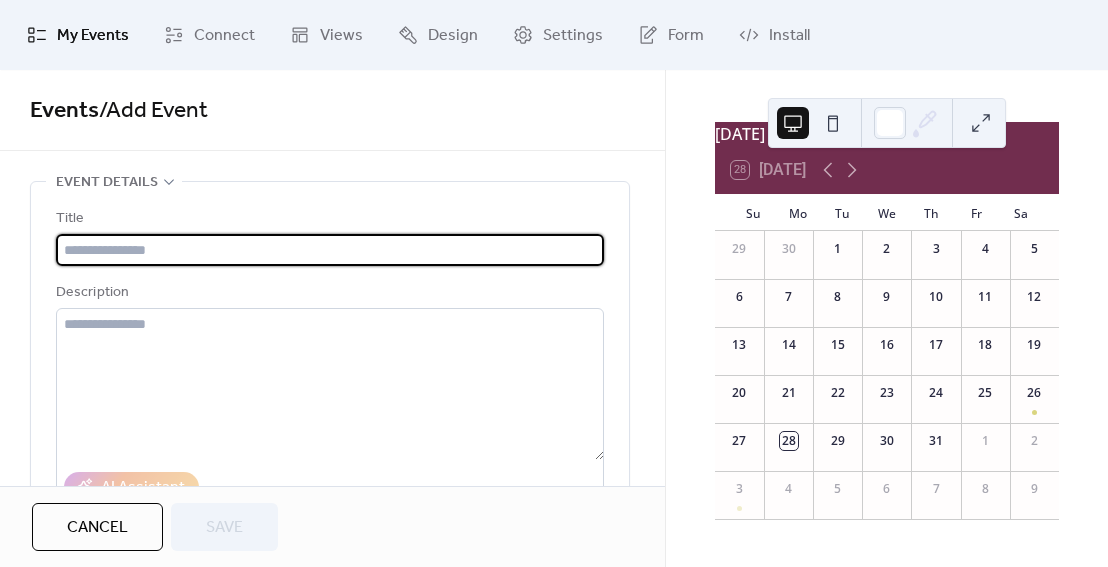 type on "*" 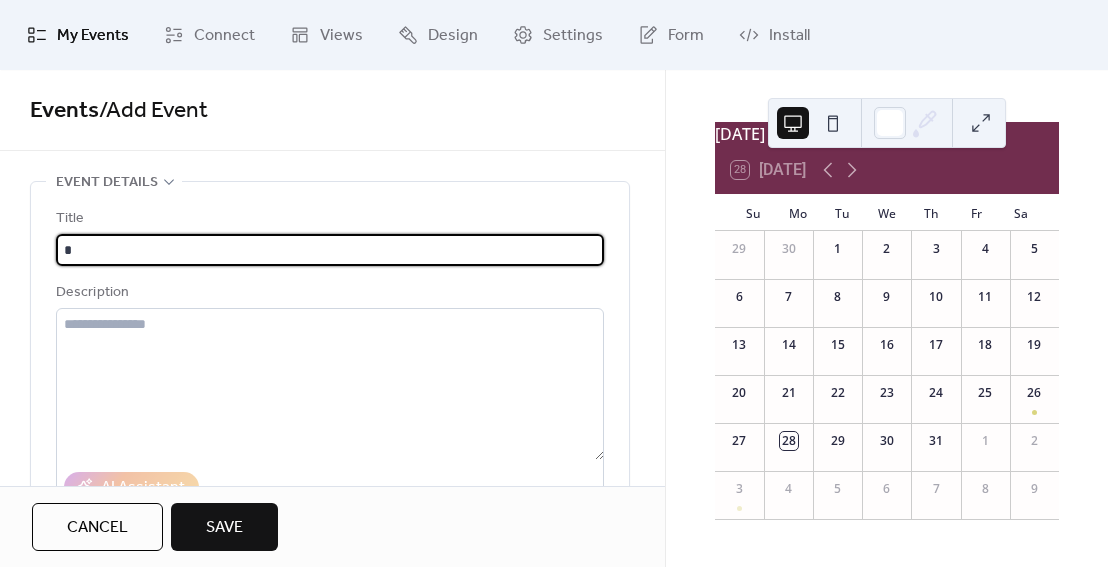 type 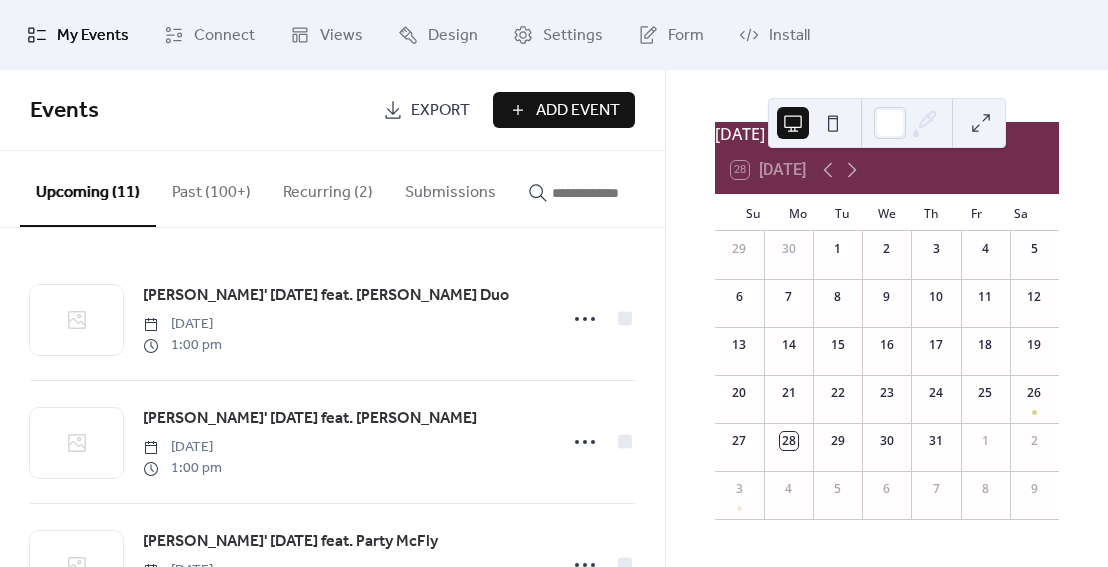click on "Past (100+)" at bounding box center (211, 188) 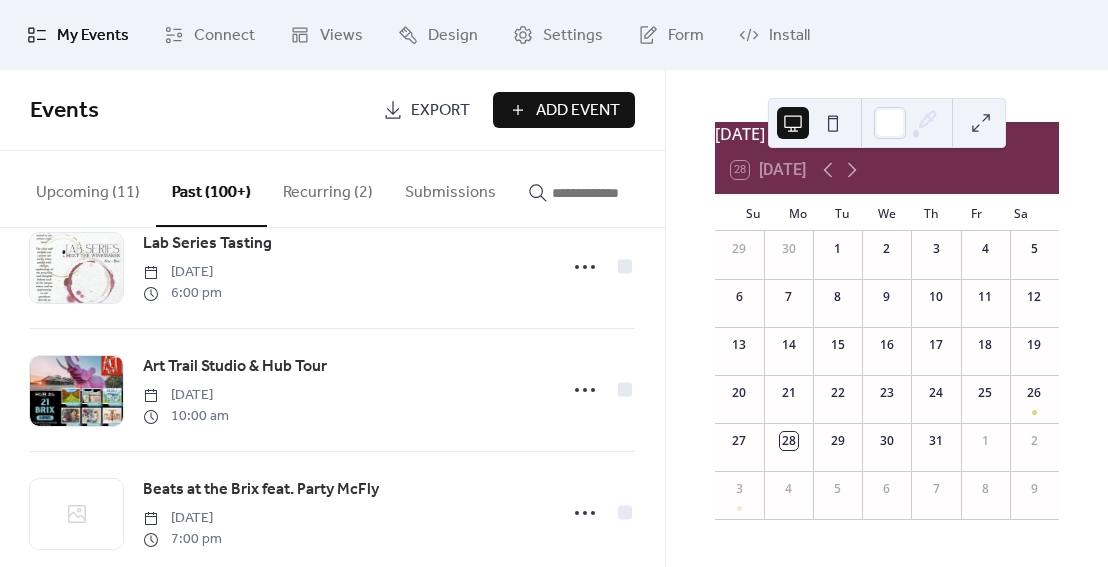 scroll, scrollTop: 677, scrollLeft: 0, axis: vertical 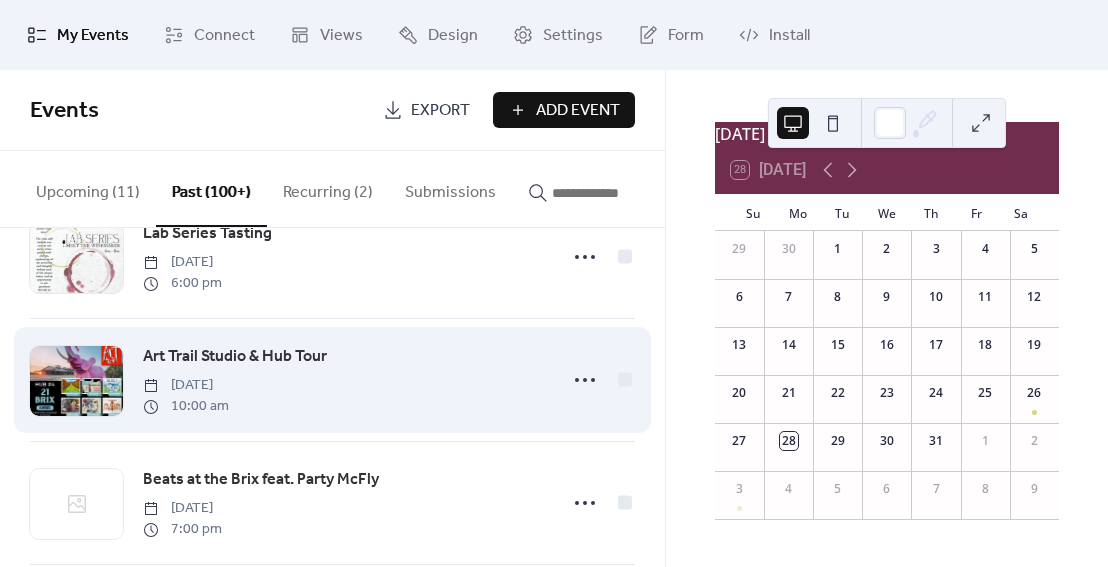 click on "Art Trail Studio & Hub Tour" at bounding box center (235, 357) 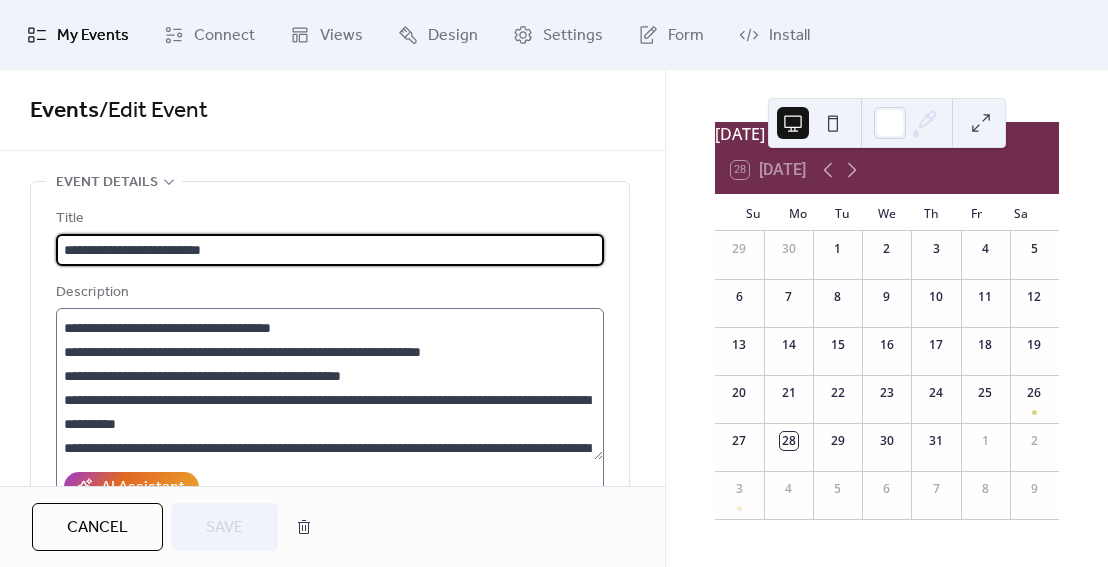 scroll, scrollTop: 0, scrollLeft: 0, axis: both 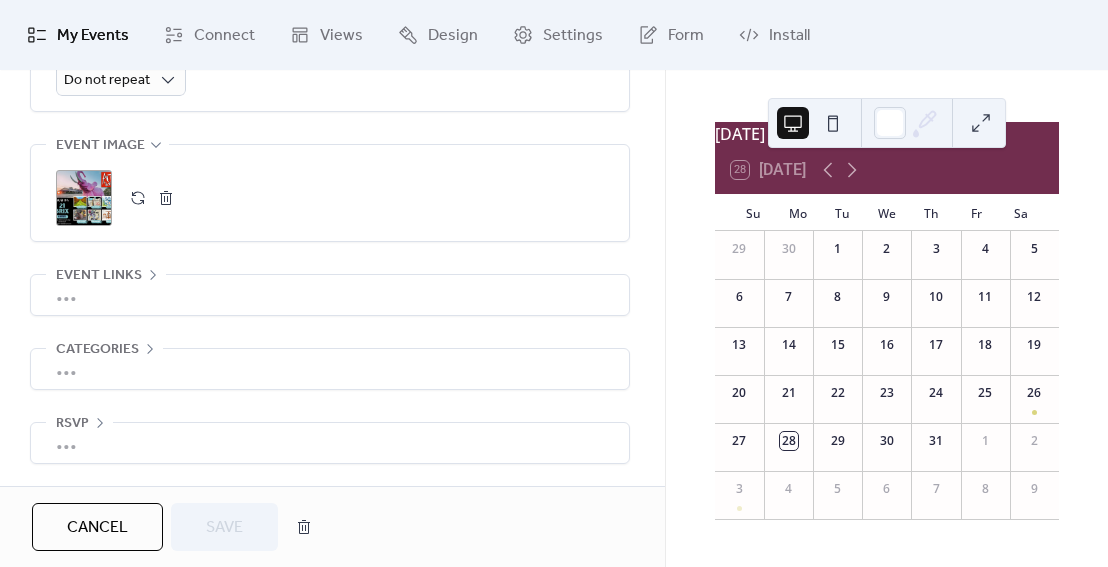 drag, startPoint x: 64, startPoint y: 322, endPoint x: 359, endPoint y: 137, distance: 348.20972 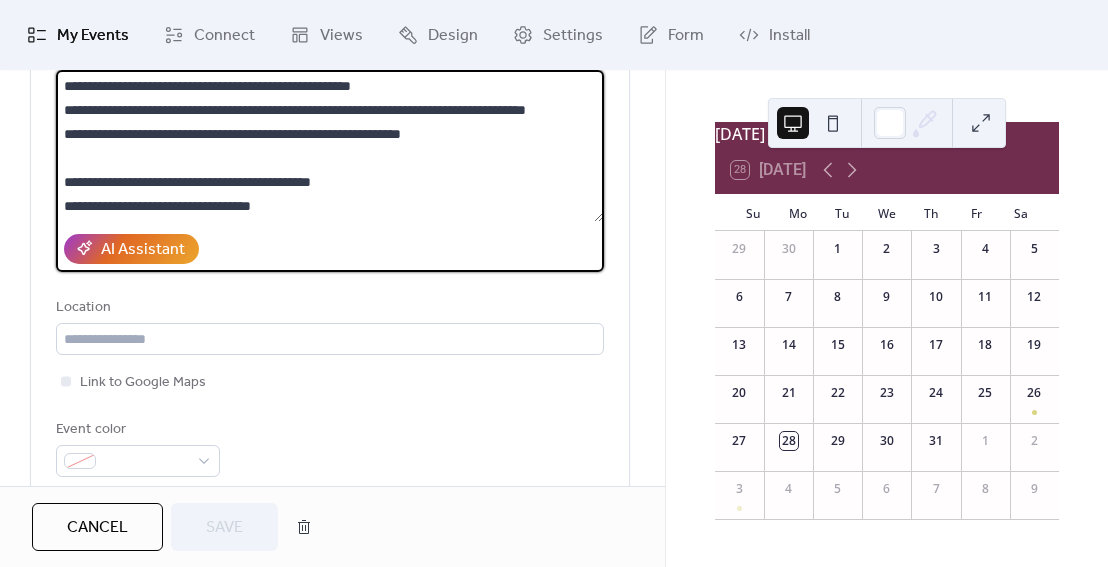 scroll, scrollTop: 105, scrollLeft: 0, axis: vertical 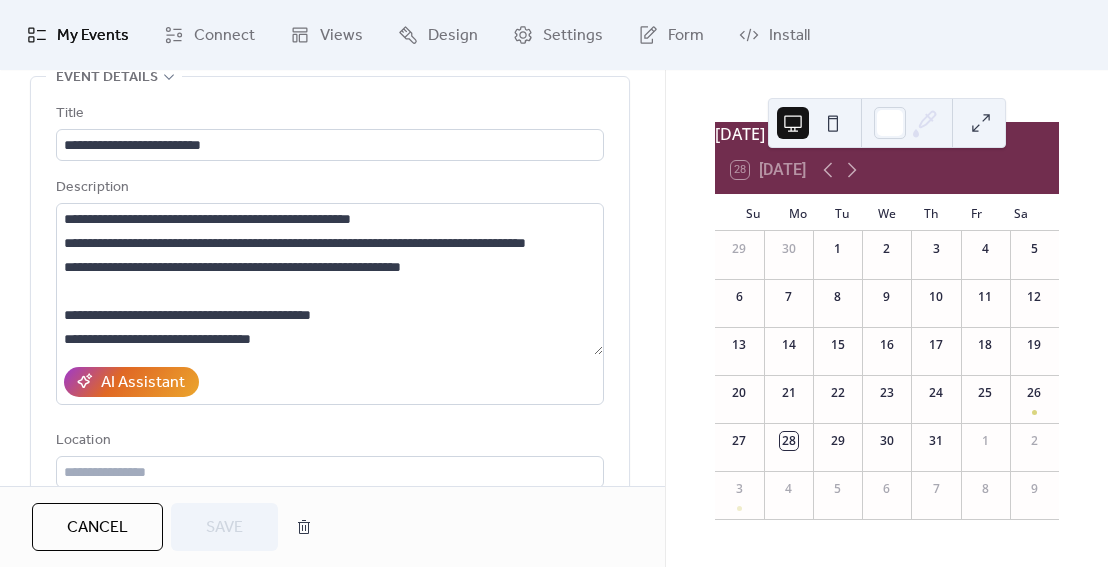 click on "**********" at bounding box center [330, 351] 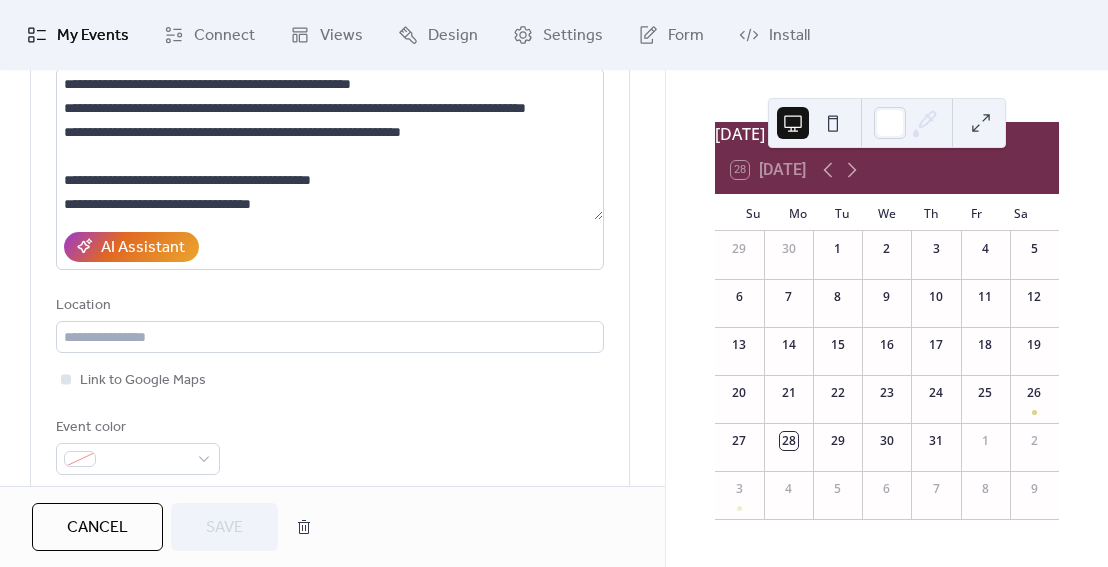 scroll, scrollTop: 0, scrollLeft: 0, axis: both 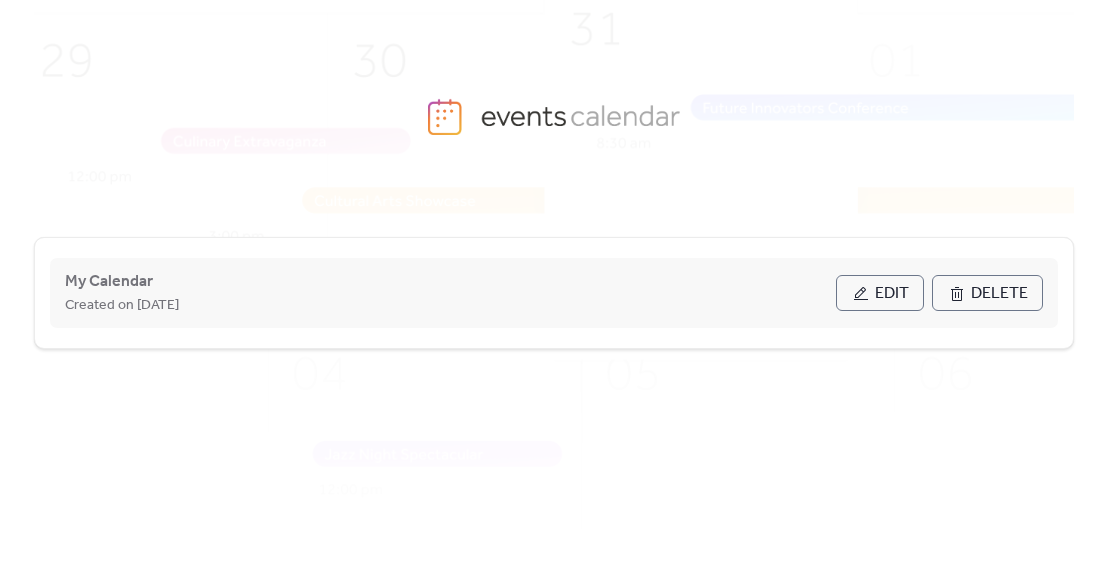 click on "Edit" at bounding box center [880, 293] 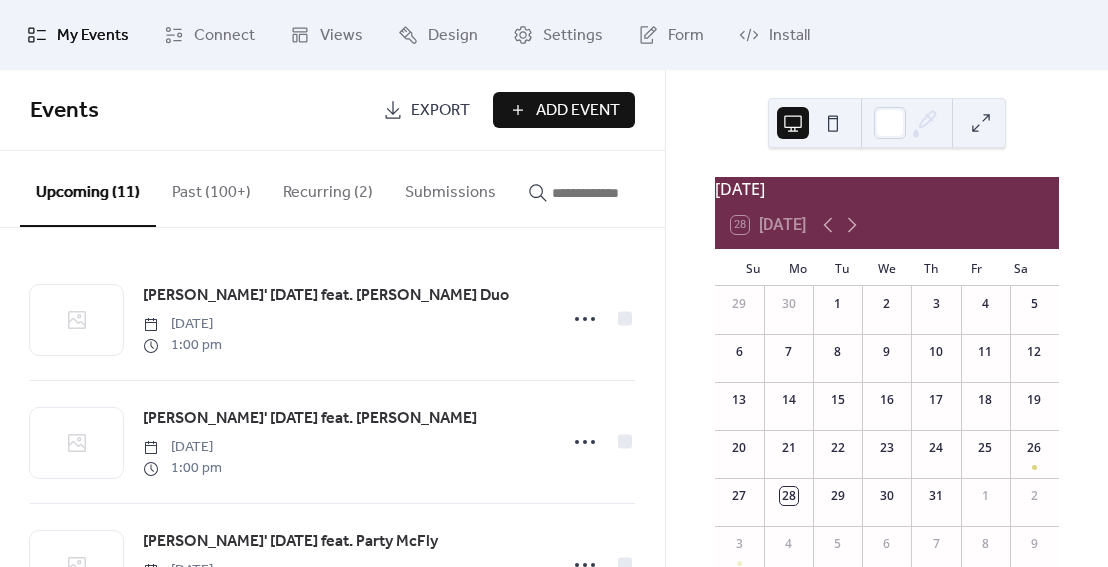 click on "Add Event" at bounding box center [578, 111] 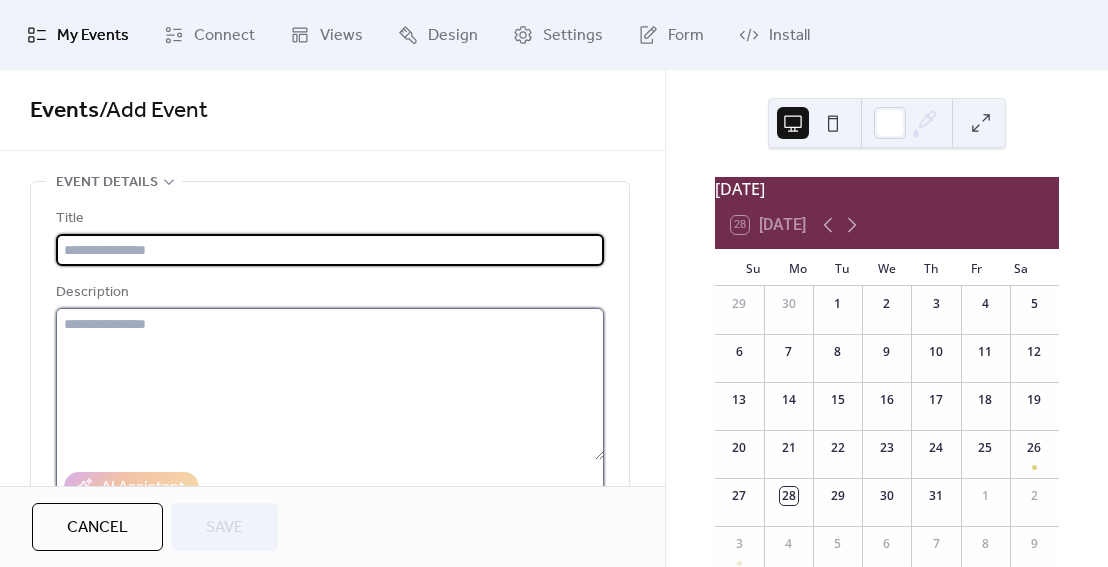 click at bounding box center [330, 384] 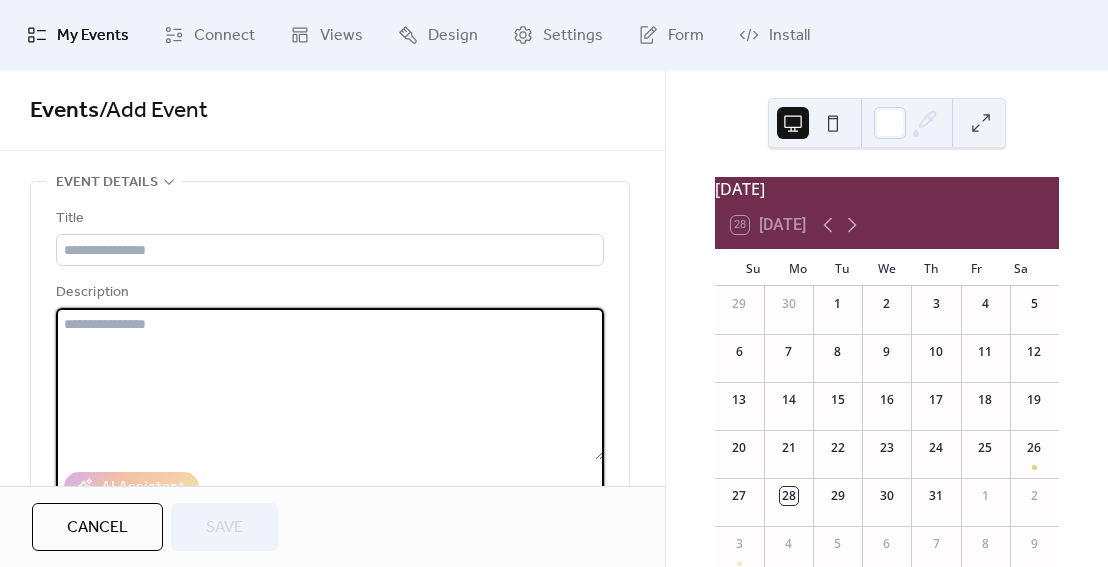 paste on "**********" 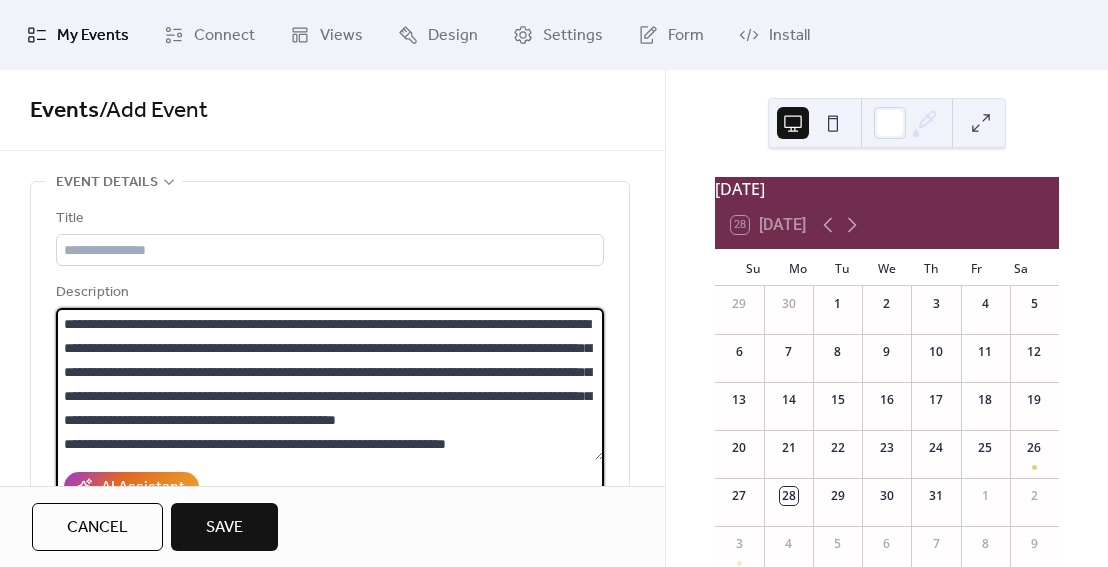 scroll, scrollTop: 573, scrollLeft: 0, axis: vertical 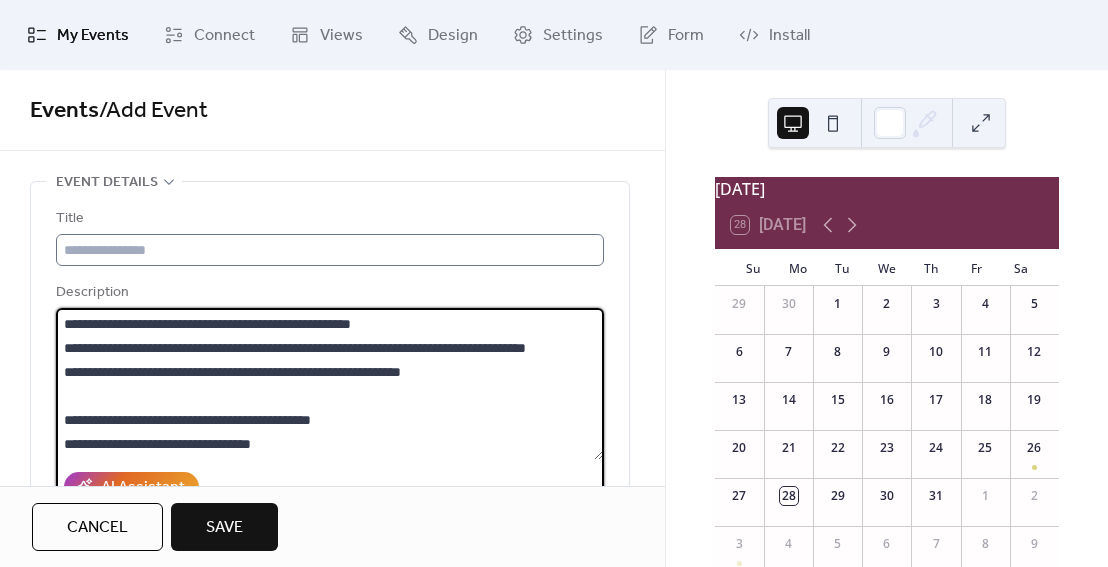 type on "**********" 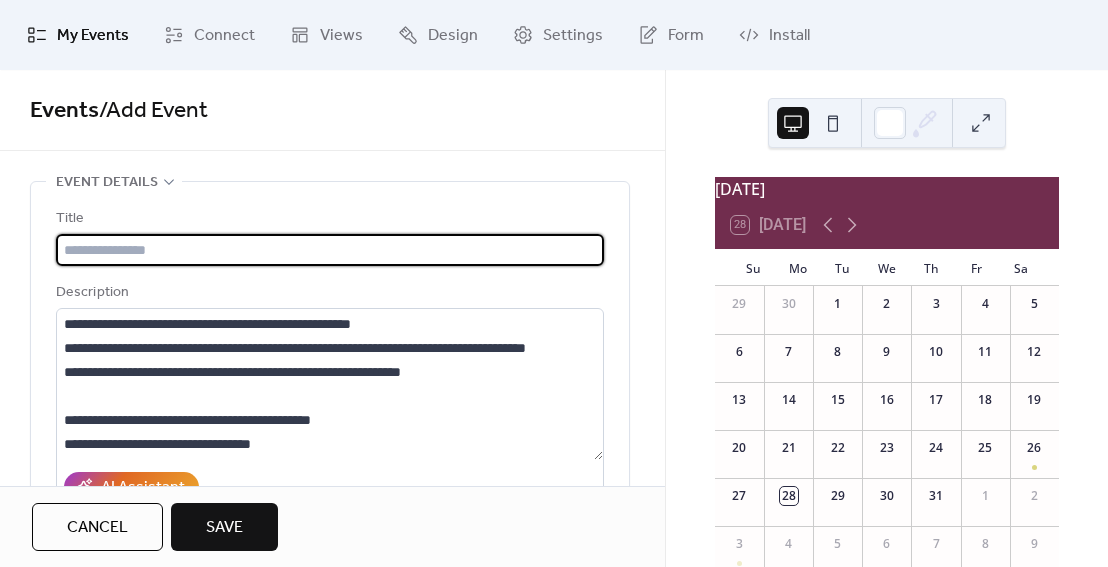 click at bounding box center (330, 250) 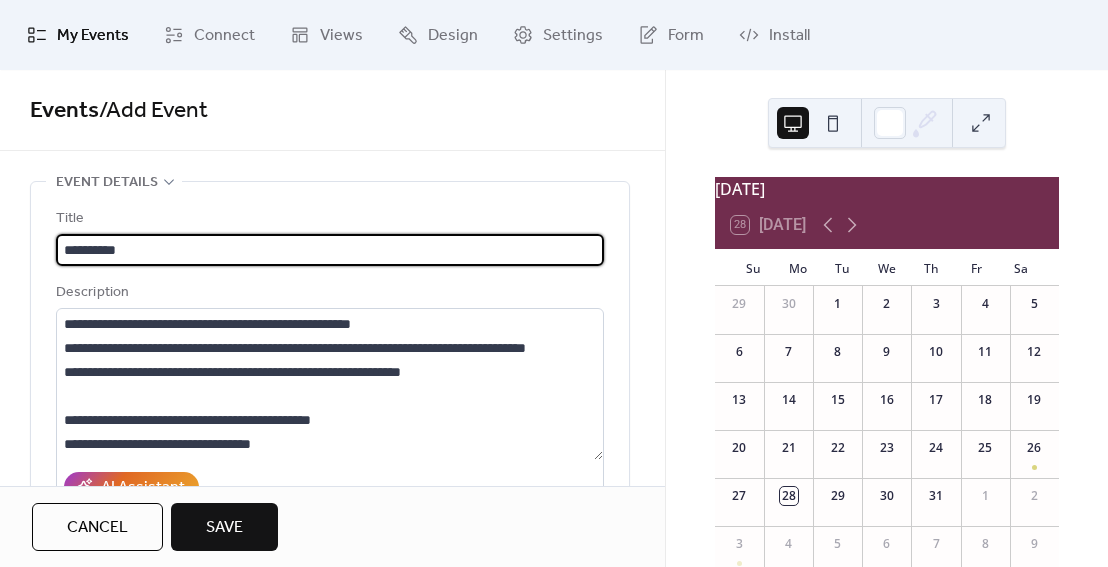 click on "*********" at bounding box center (330, 250) 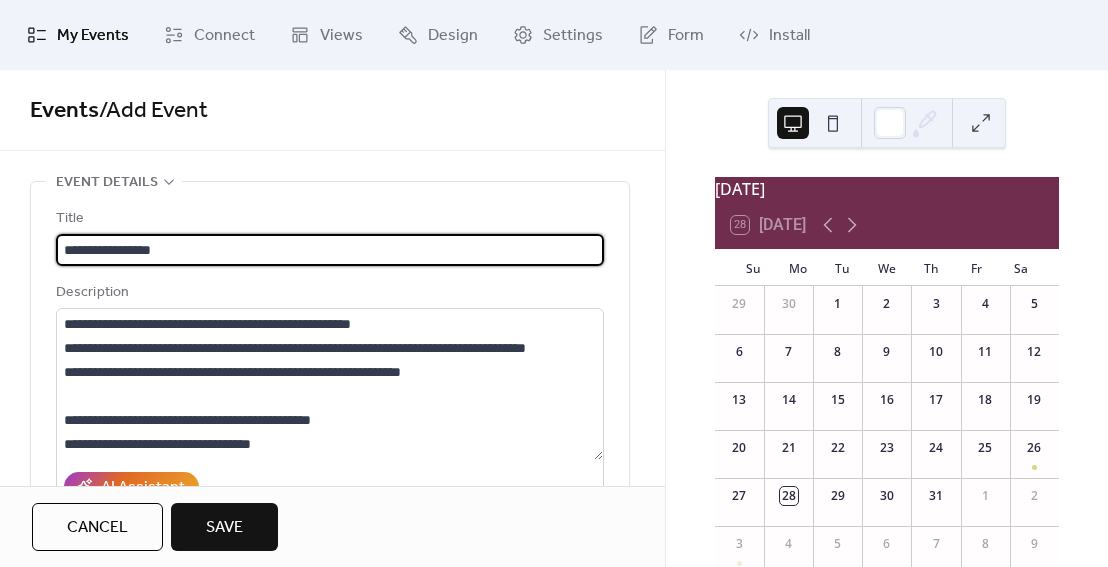 click on "**********" at bounding box center (330, 250) 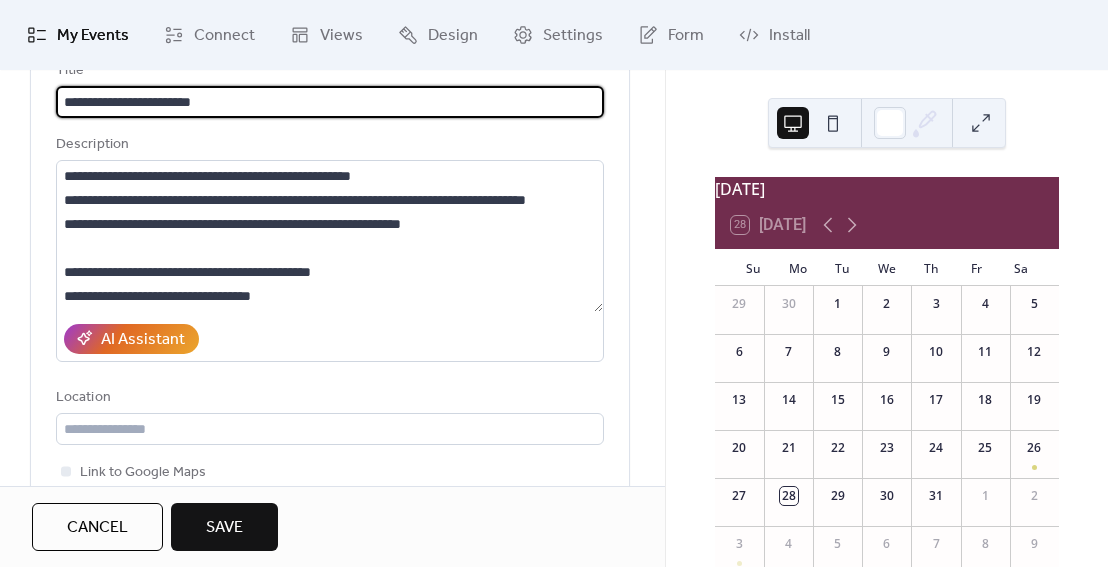 scroll, scrollTop: 496, scrollLeft: 0, axis: vertical 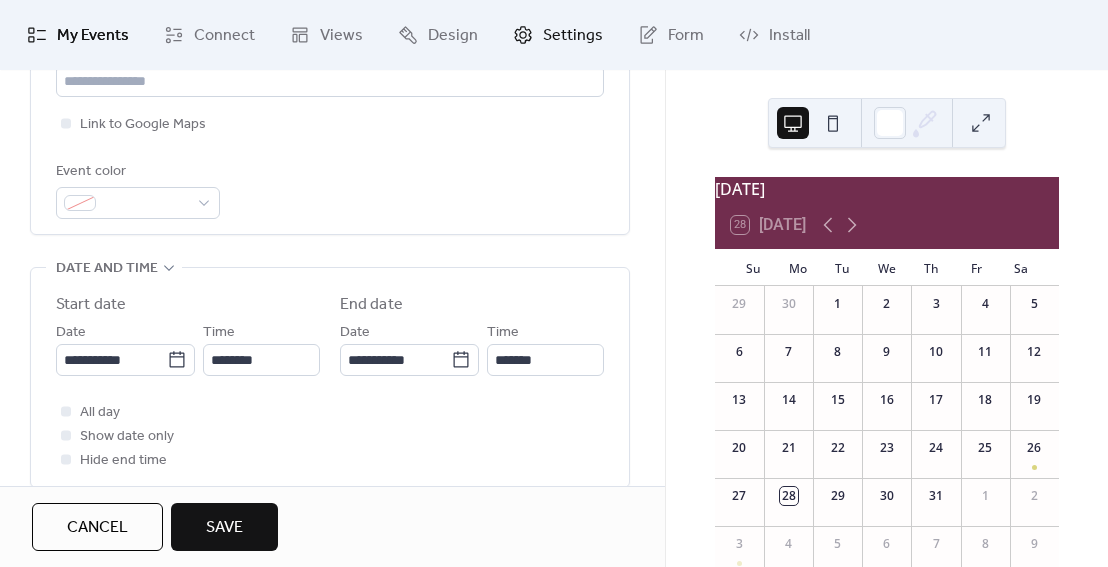 type on "**********" 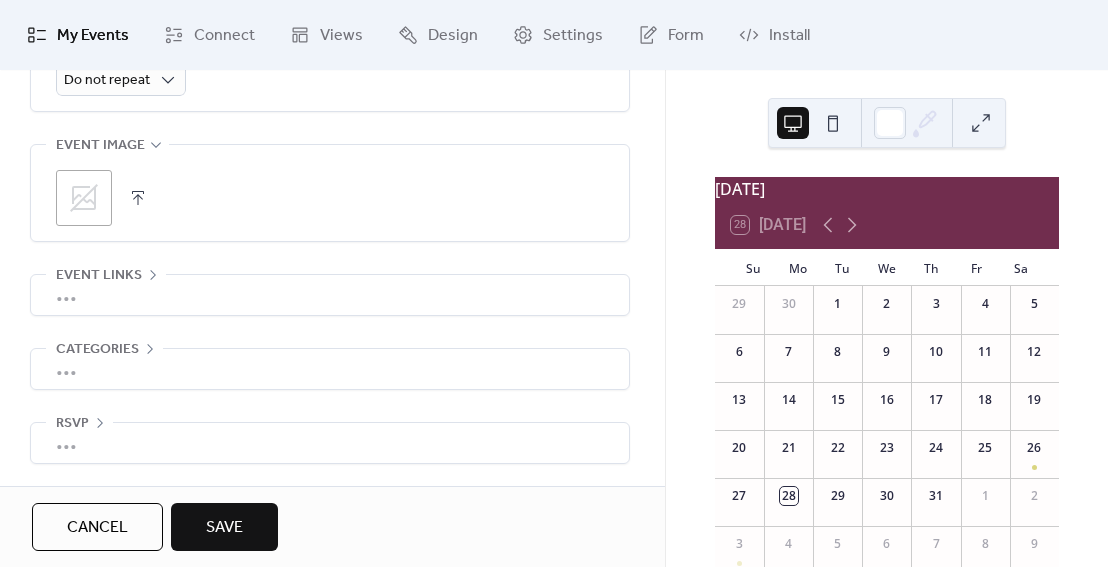 click on "•••" at bounding box center (330, 295) 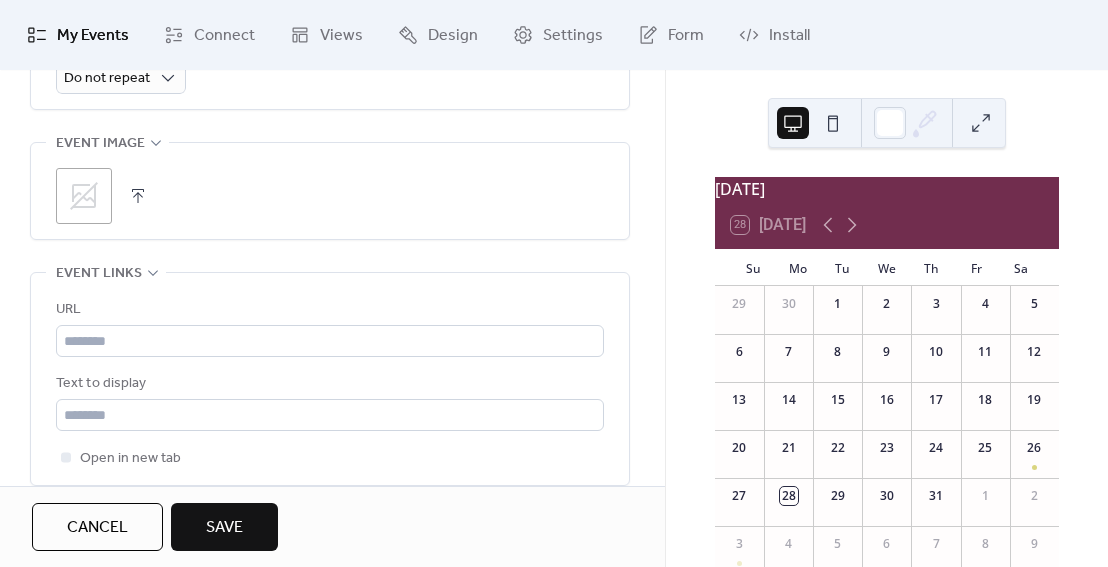 scroll, scrollTop: 980, scrollLeft: 0, axis: vertical 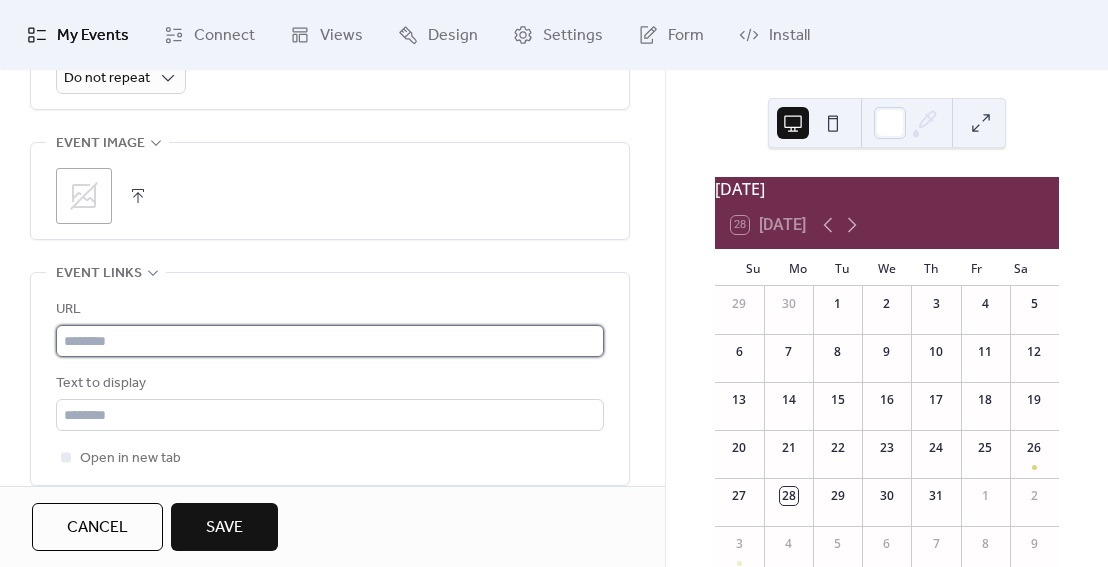 click at bounding box center [330, 341] 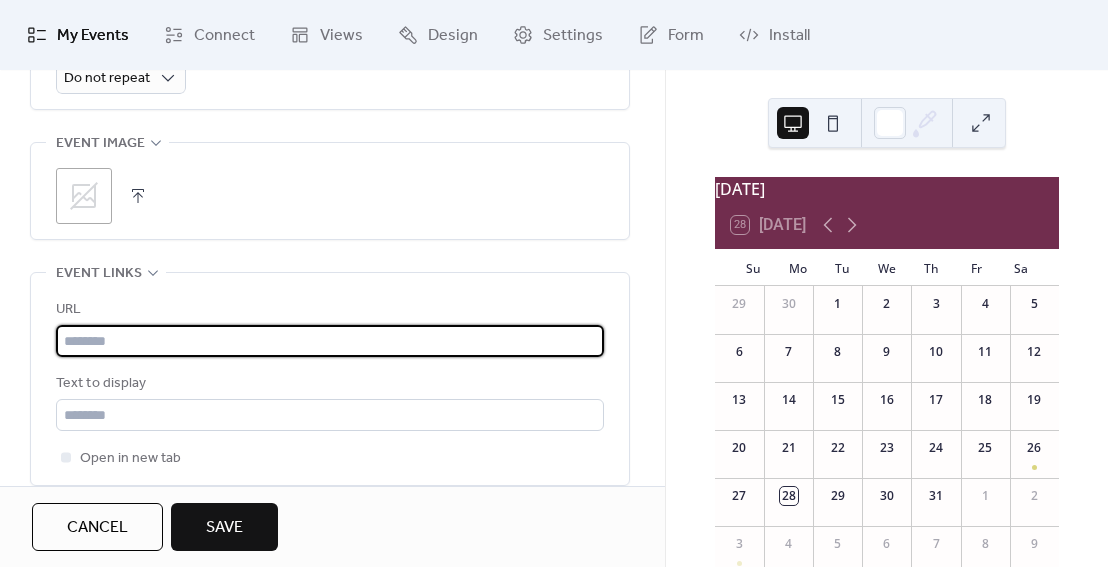 paste on "**********" 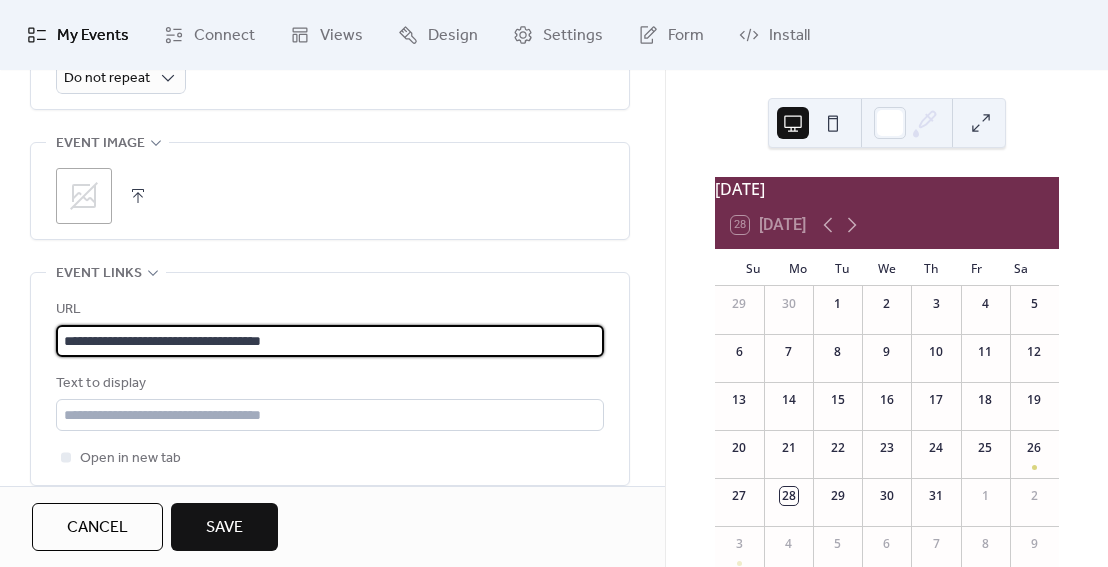 type on "**********" 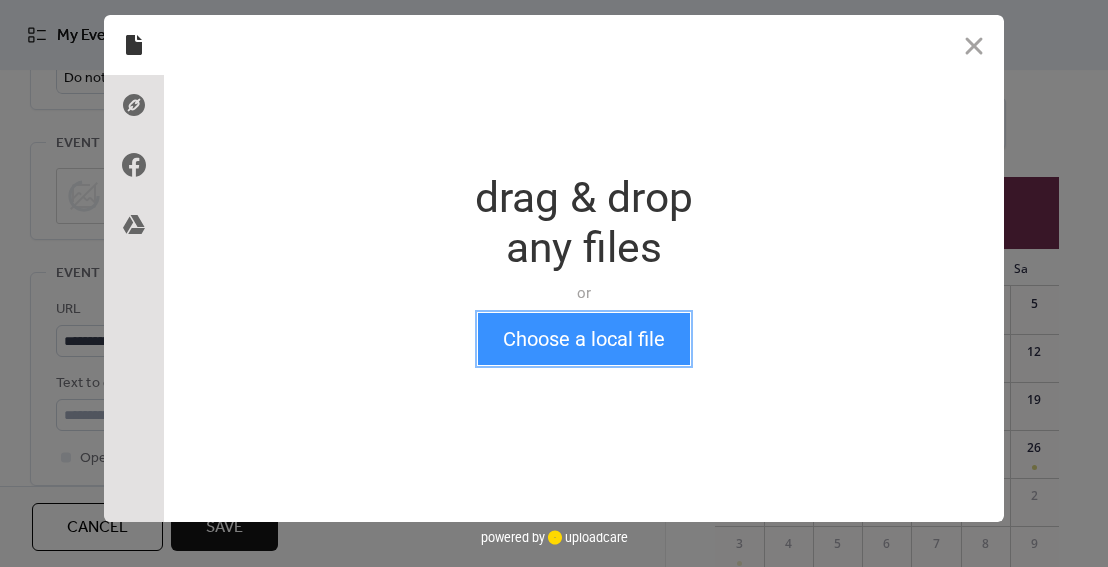 click on "Choose a local file" at bounding box center [584, 339] 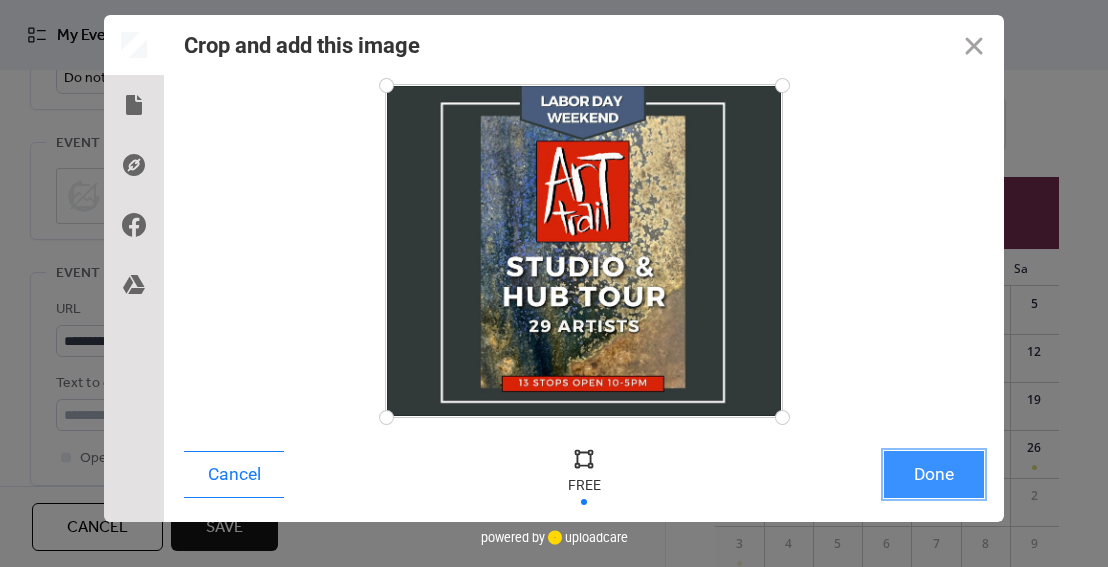 click on "Done" at bounding box center (934, 474) 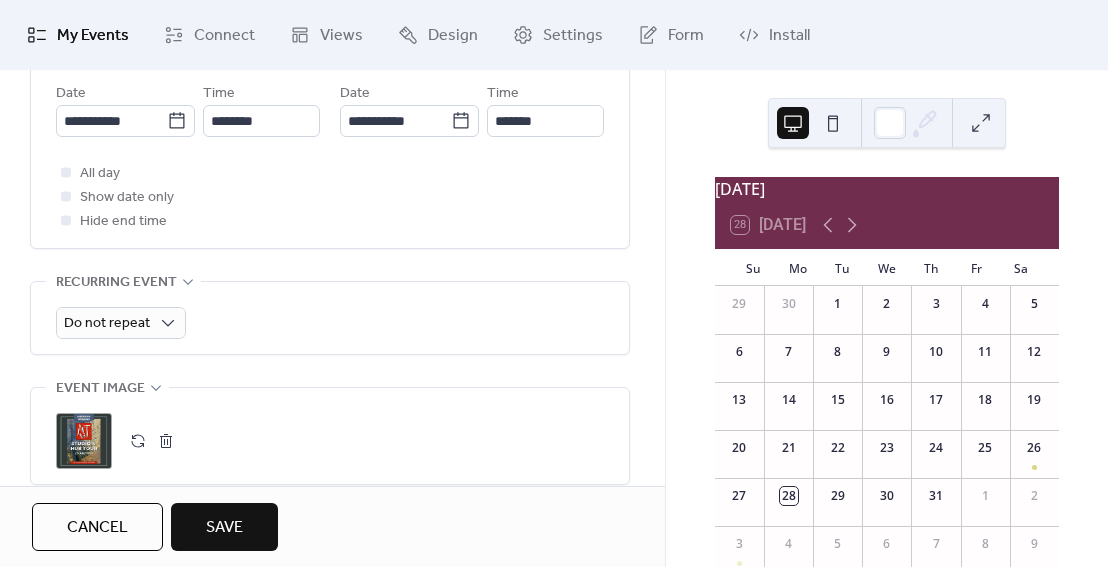 scroll, scrollTop: 725, scrollLeft: 0, axis: vertical 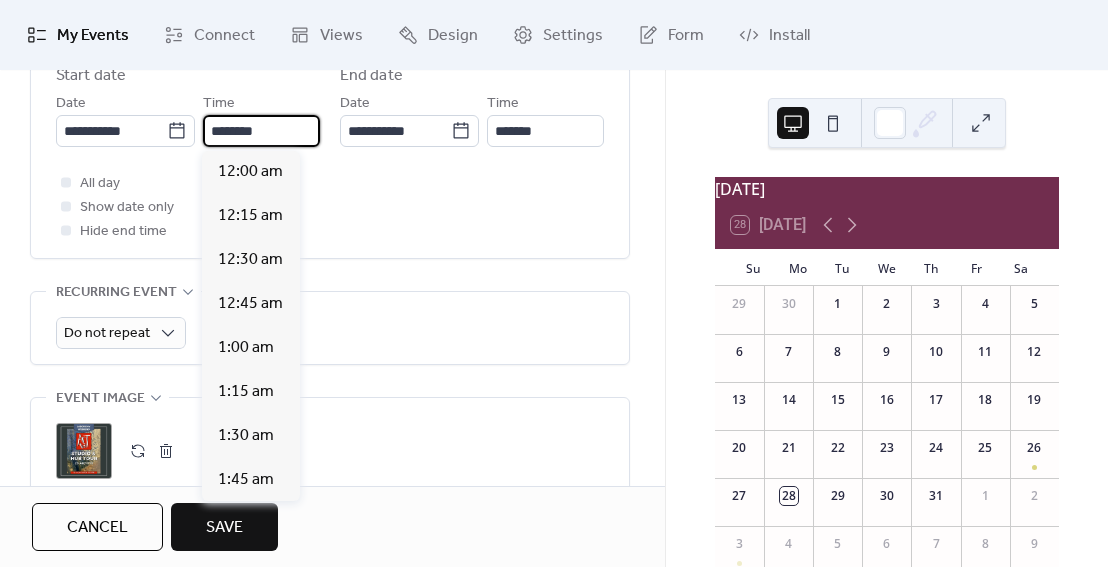 click on "********" at bounding box center (261, 131) 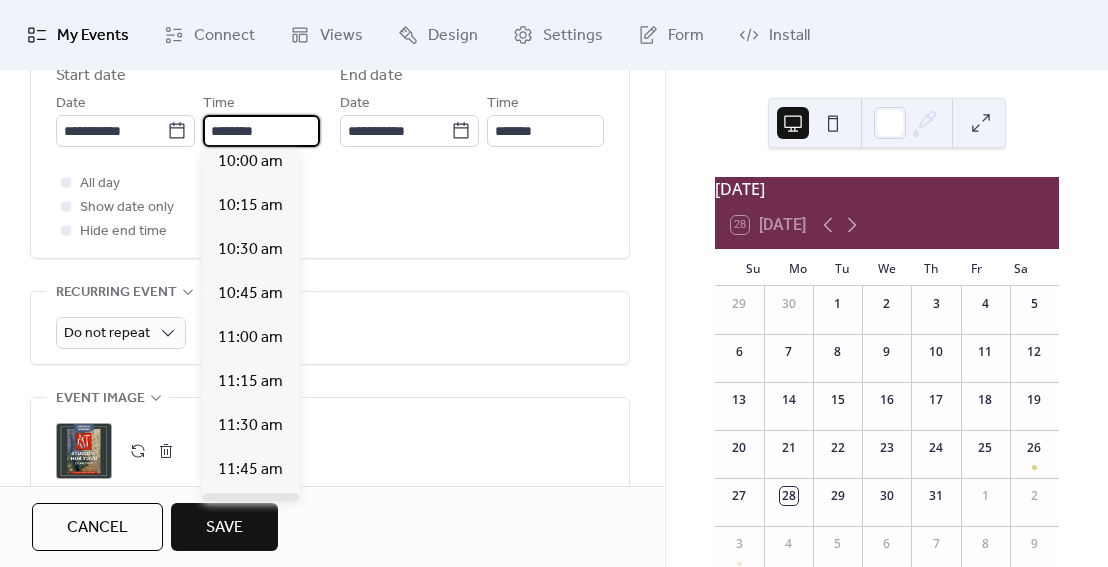 scroll, scrollTop: 1728, scrollLeft: 0, axis: vertical 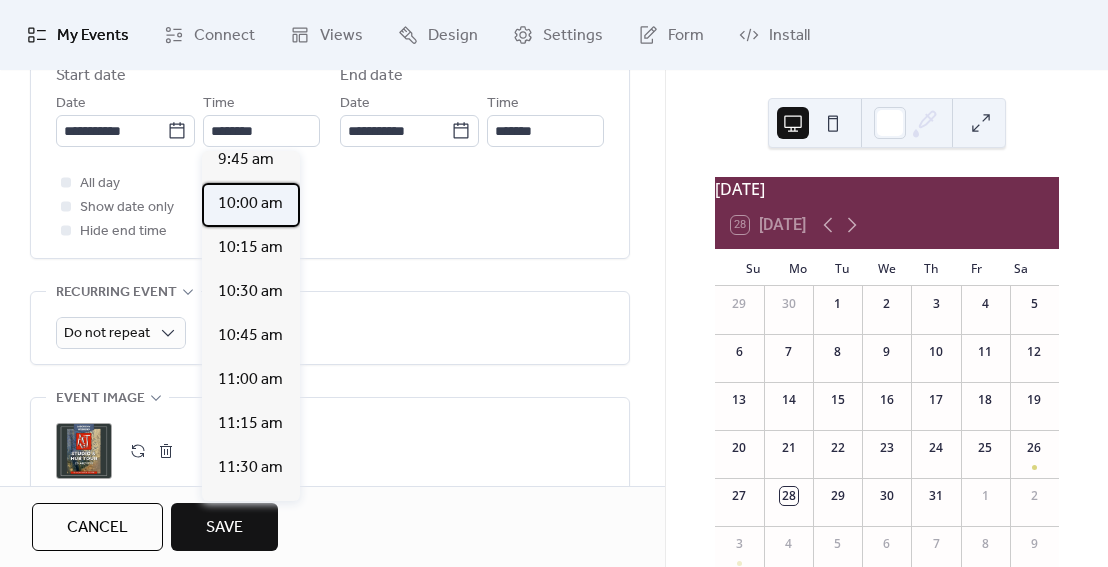 click on "10:00 am" at bounding box center [251, 205] 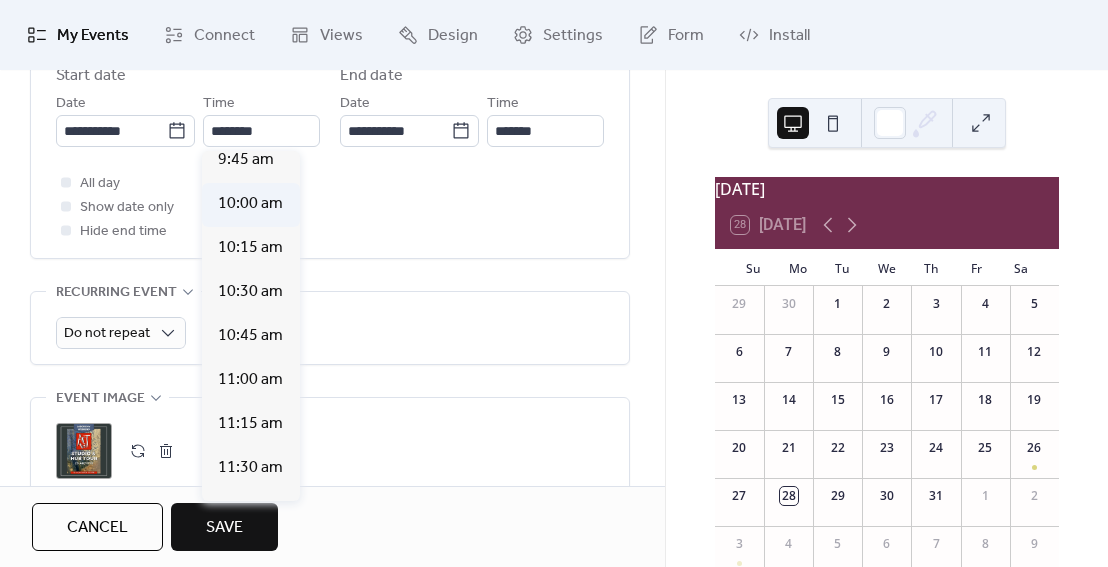 type on "********" 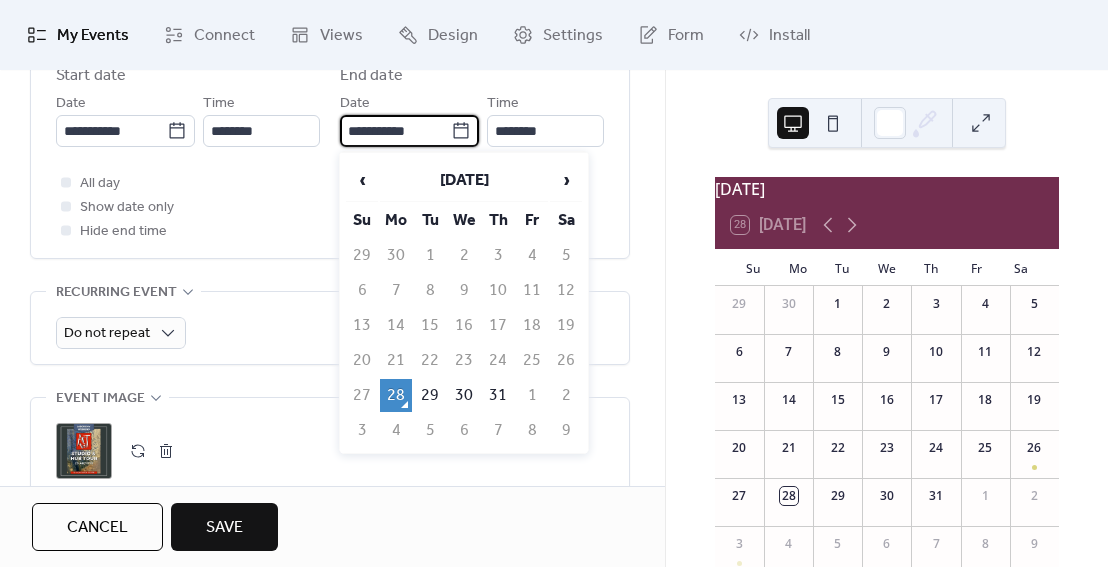 click on "**********" at bounding box center [395, 131] 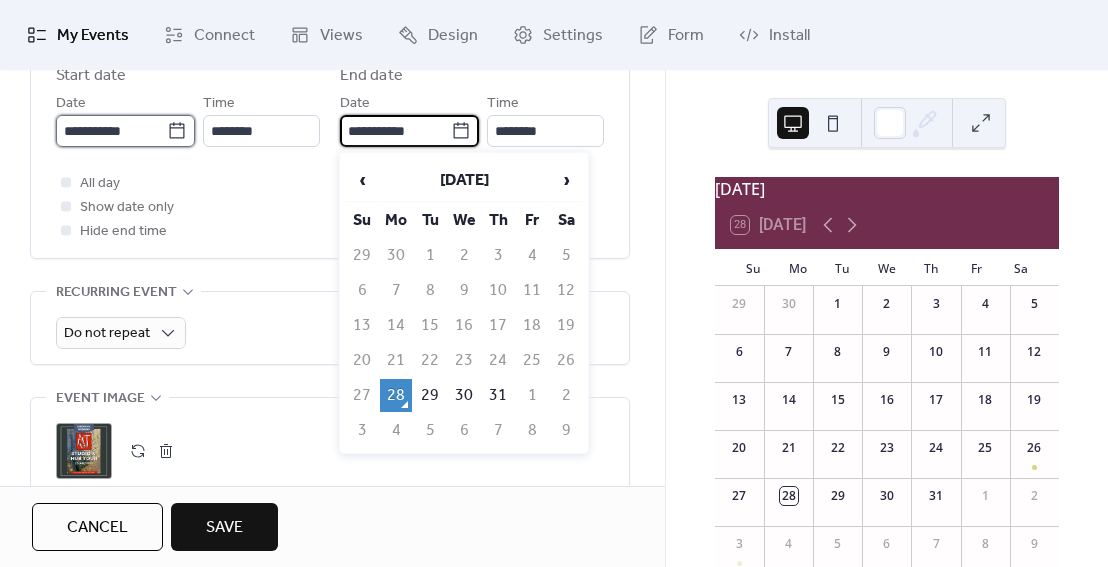 click on "**********" at bounding box center (111, 131) 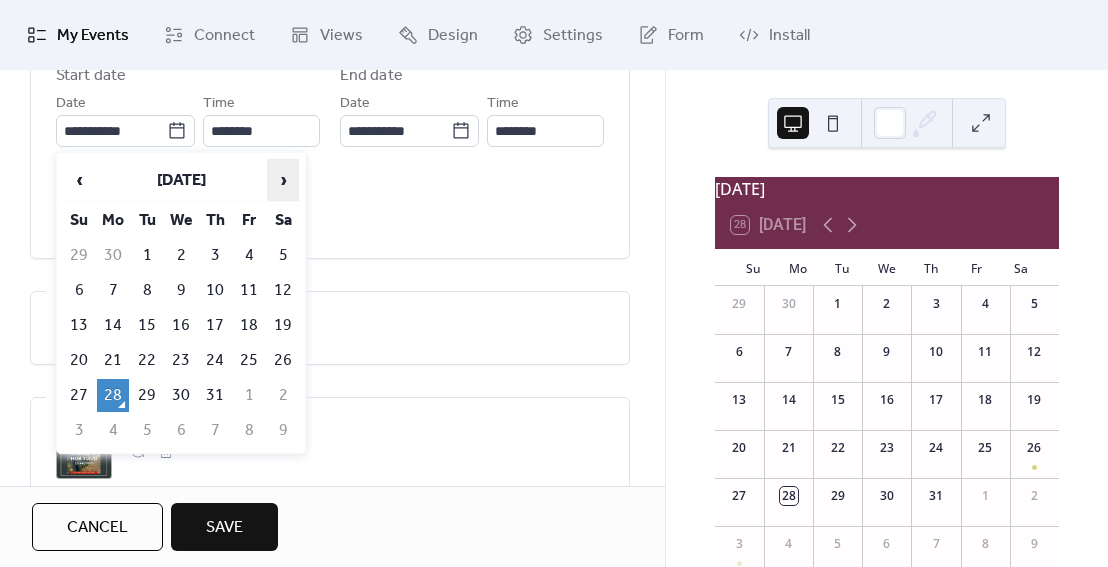 click on "›" at bounding box center [283, 180] 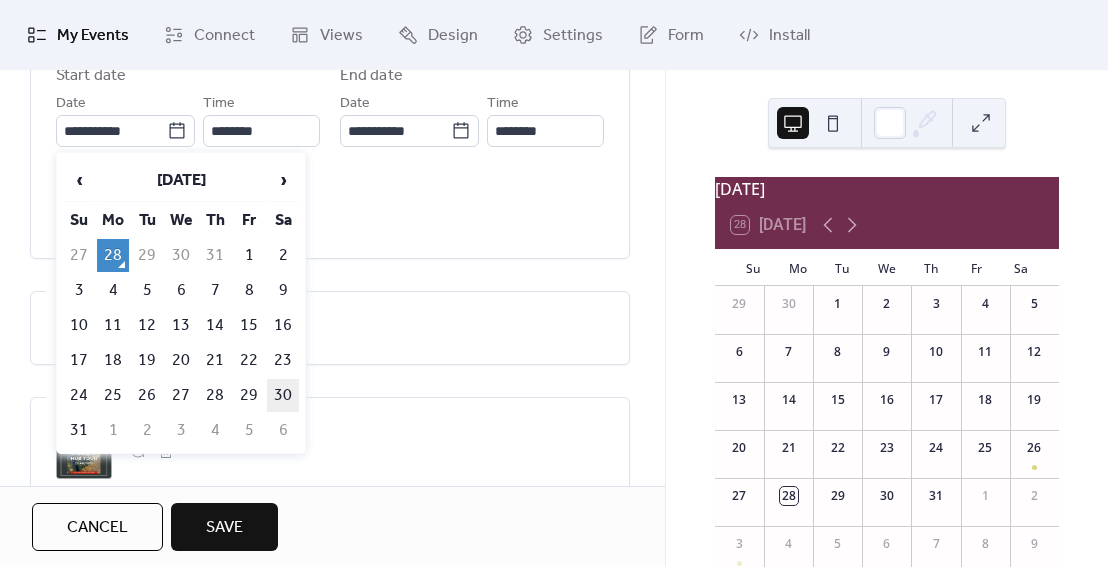 click on "30" at bounding box center [283, 395] 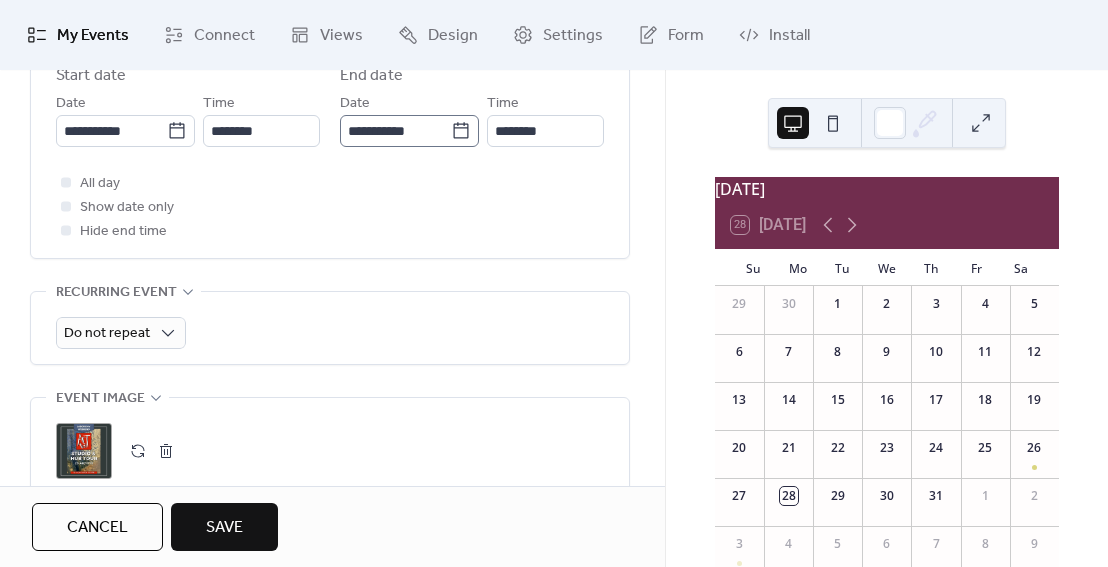 click 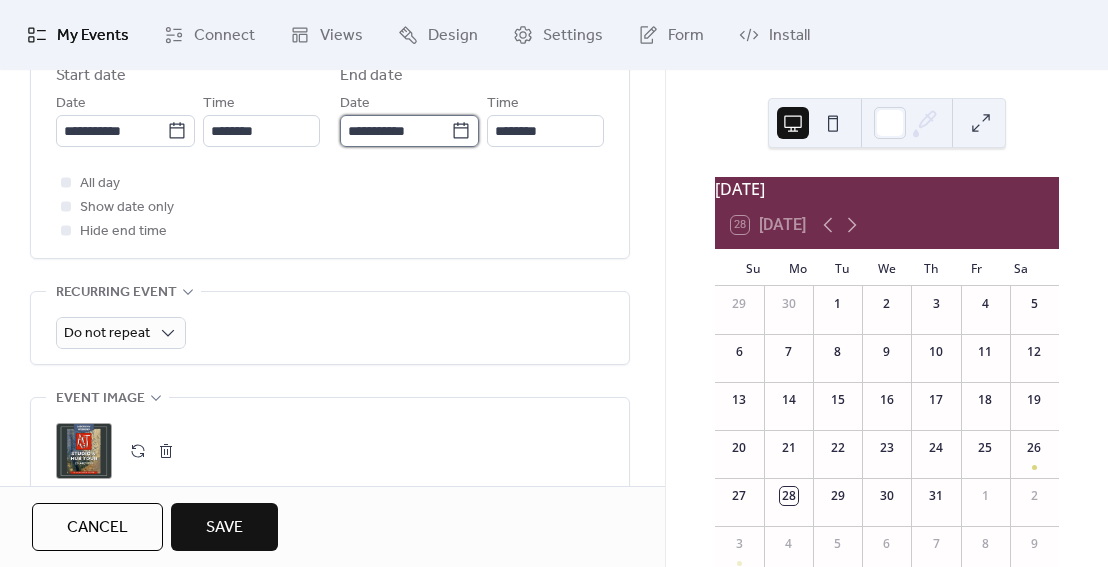 click on "**********" at bounding box center (395, 131) 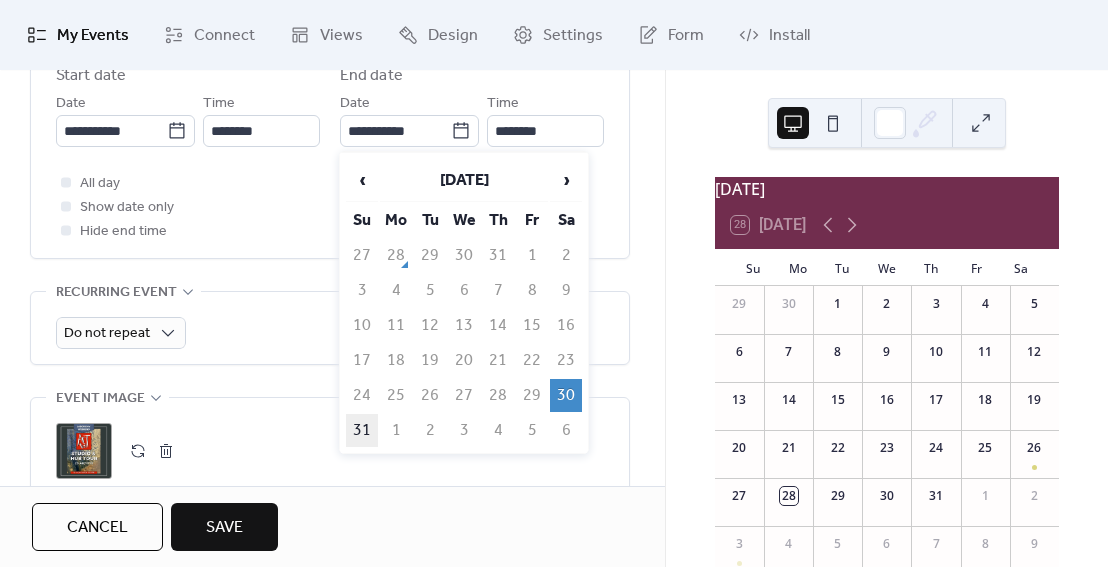 click on "31" at bounding box center (362, 430) 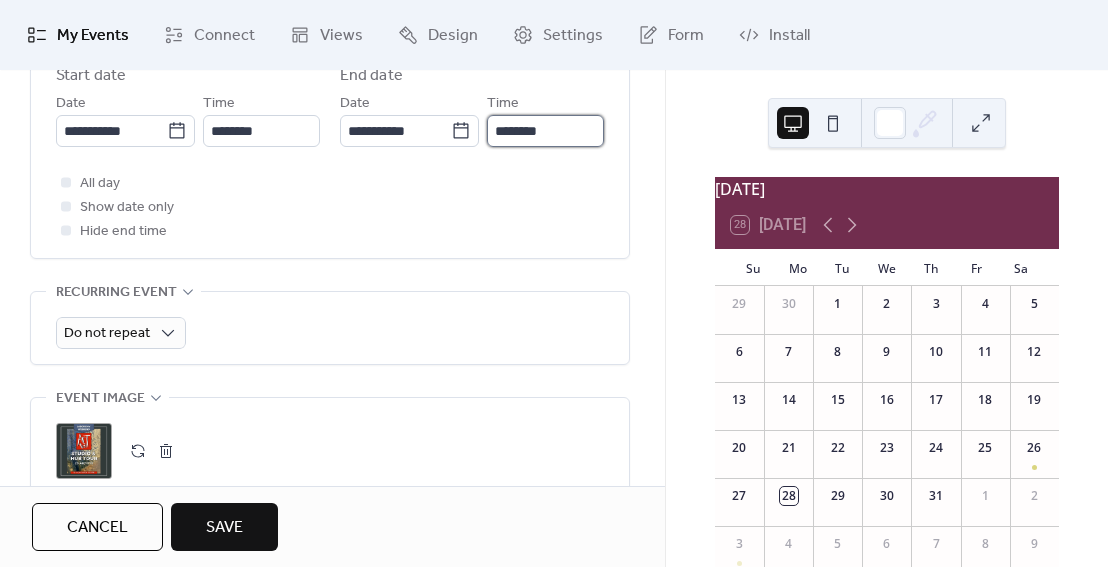 click on "********" at bounding box center [545, 131] 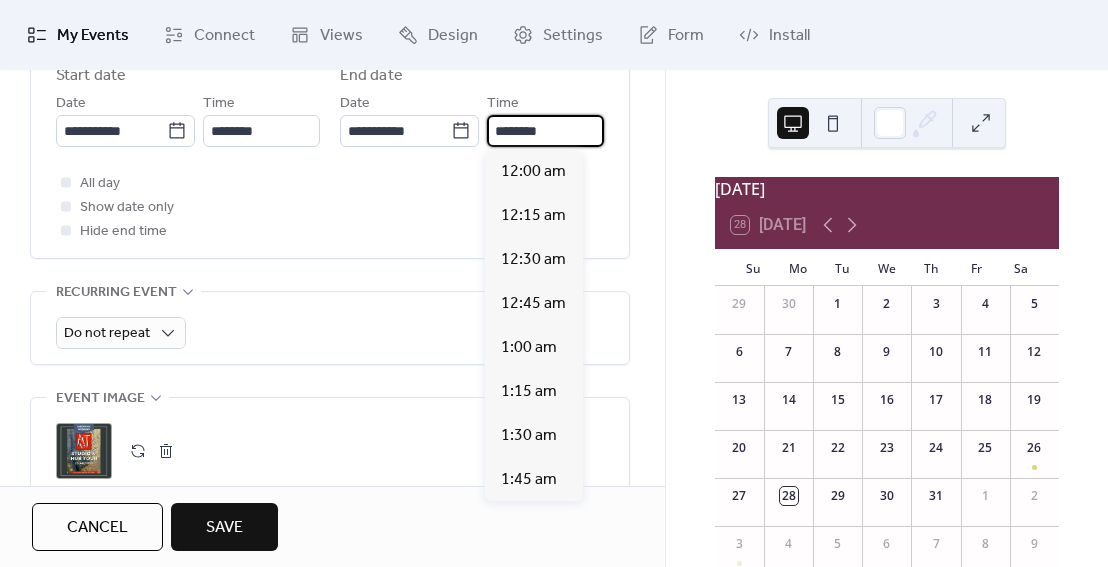 scroll, scrollTop: 1936, scrollLeft: 0, axis: vertical 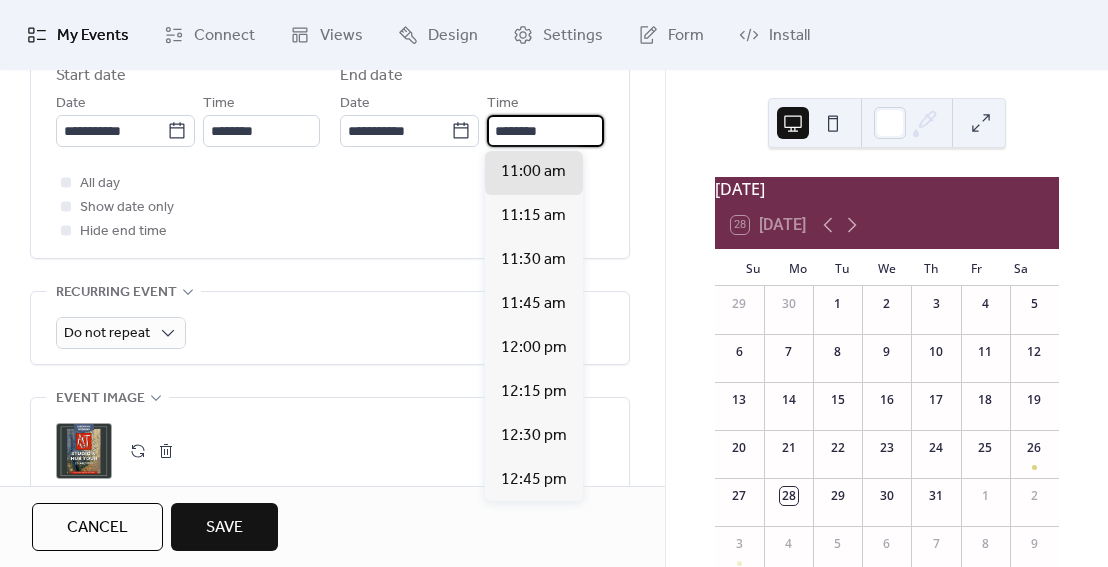 click on "********" at bounding box center [545, 131] 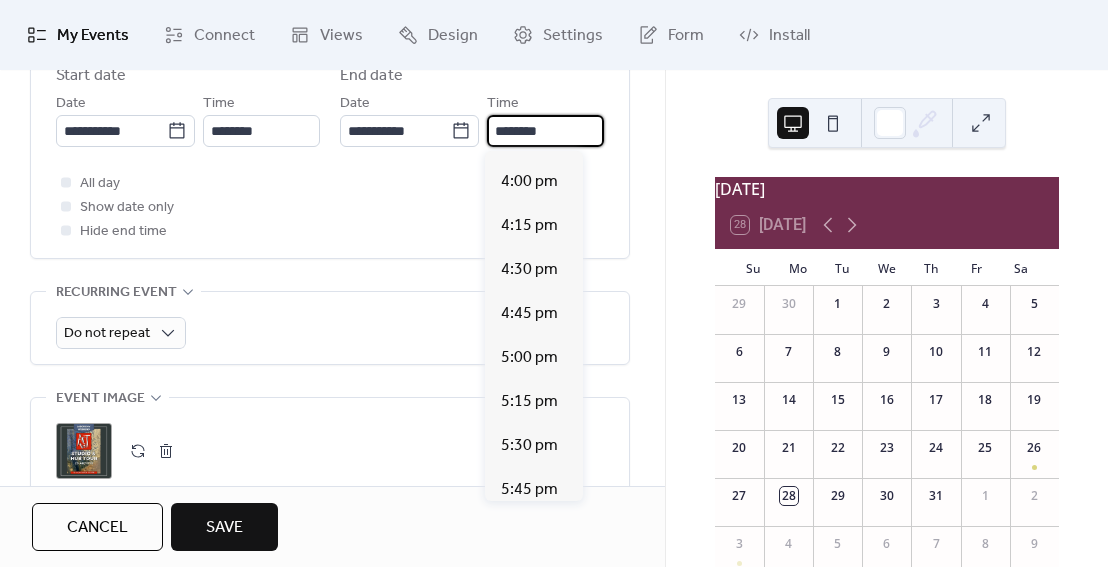 scroll, scrollTop: 2900, scrollLeft: 0, axis: vertical 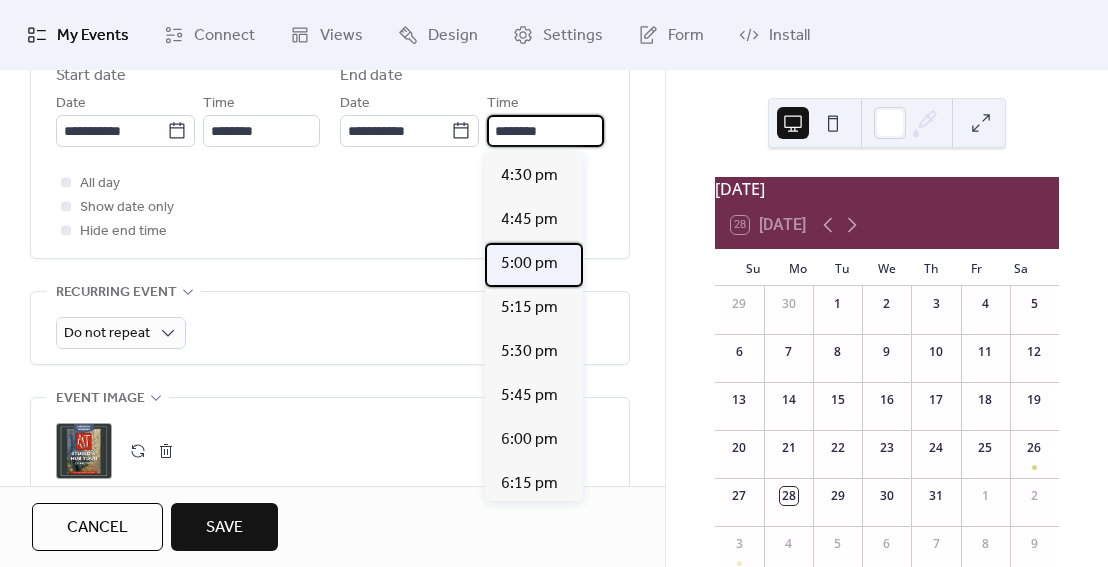 click on "5:00 pm" at bounding box center (529, 264) 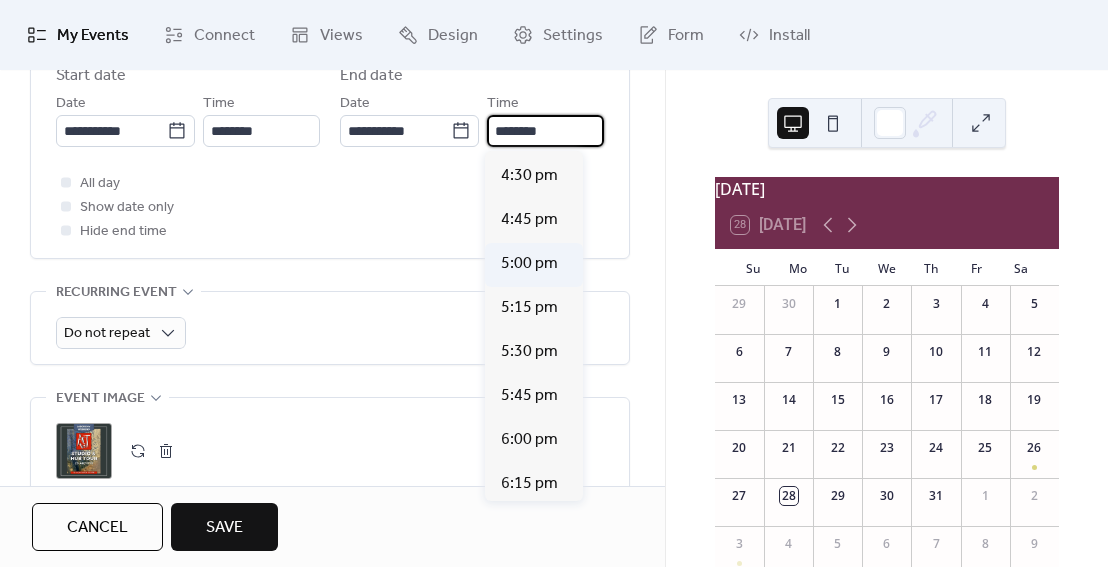 type on "*******" 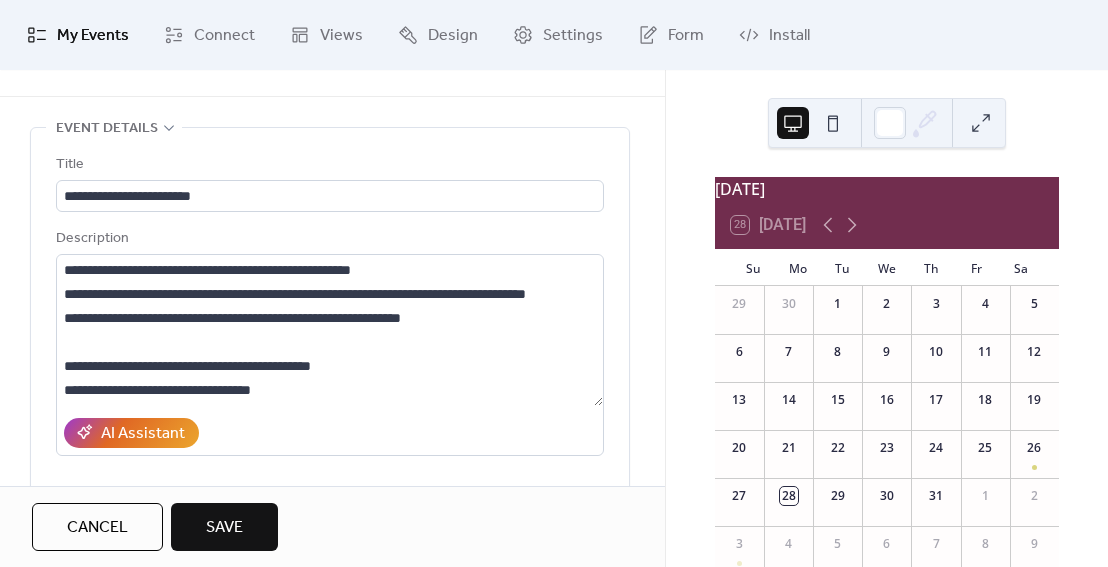 scroll, scrollTop: 0, scrollLeft: 0, axis: both 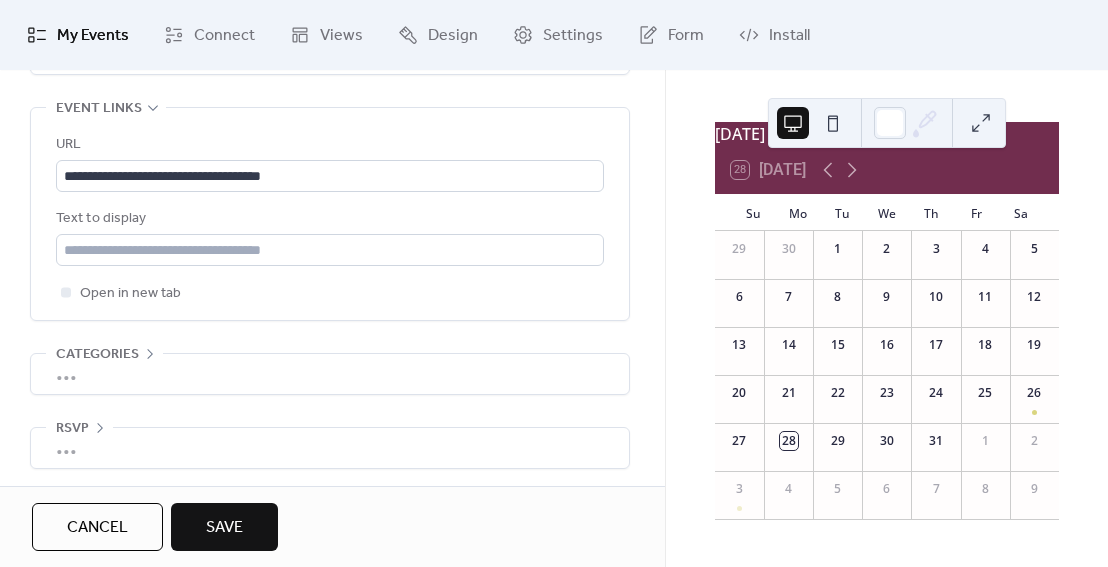 click on "Save" at bounding box center (224, 528) 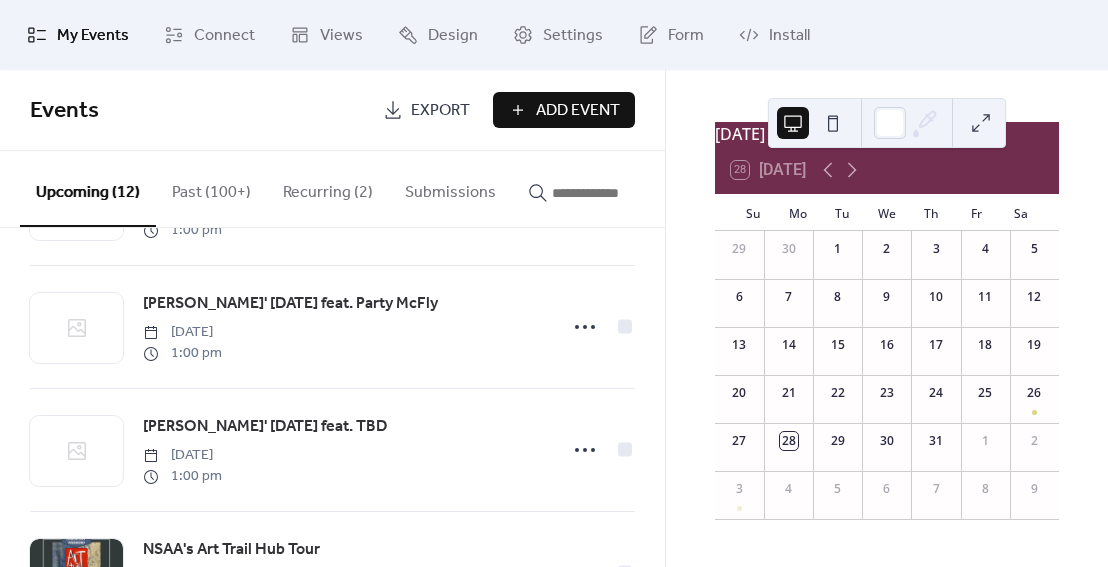 scroll, scrollTop: 452, scrollLeft: 0, axis: vertical 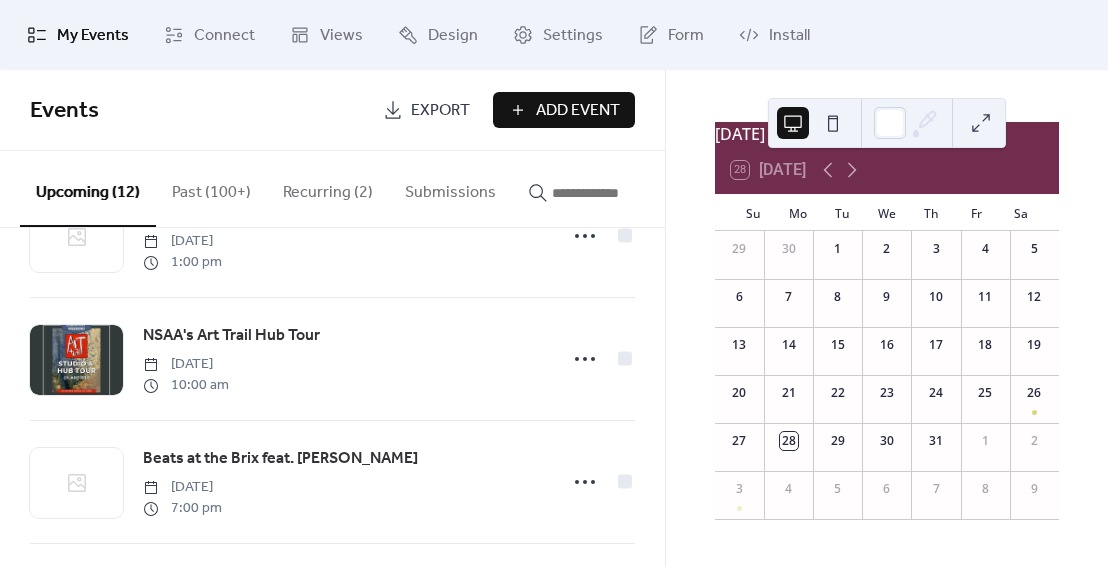 click on "Past (100+)" at bounding box center (211, 188) 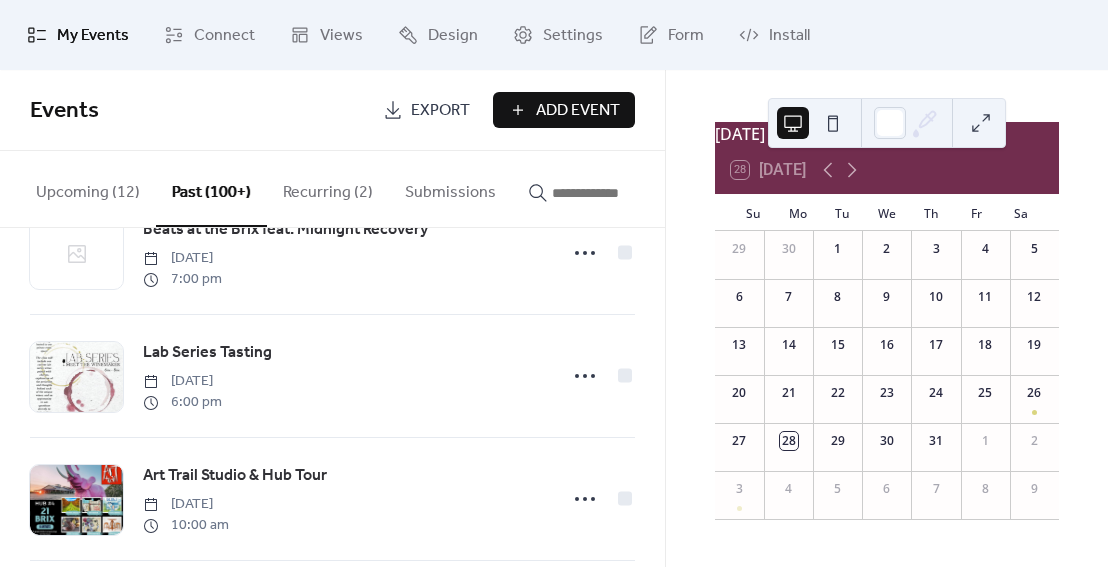 scroll, scrollTop: 746, scrollLeft: 0, axis: vertical 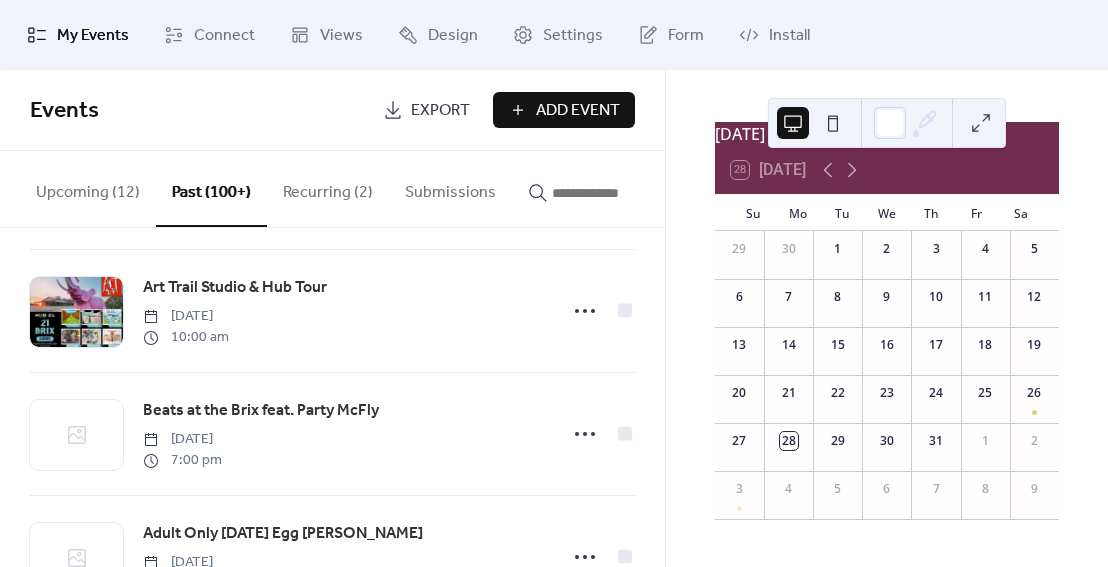 click on "Upcoming (12)" at bounding box center [88, 188] 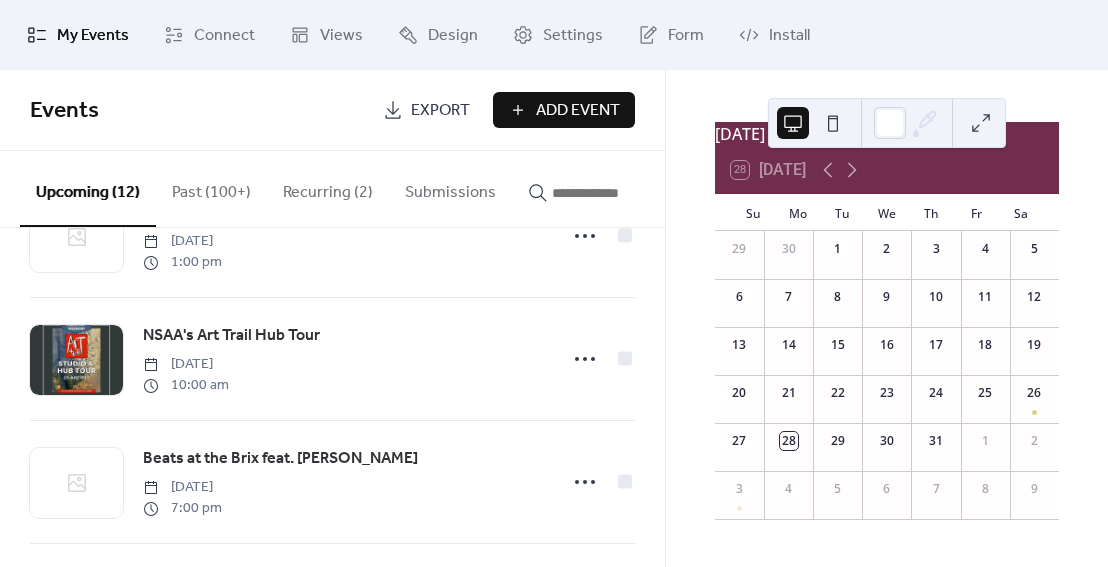 click on "Past (100+)" at bounding box center (211, 188) 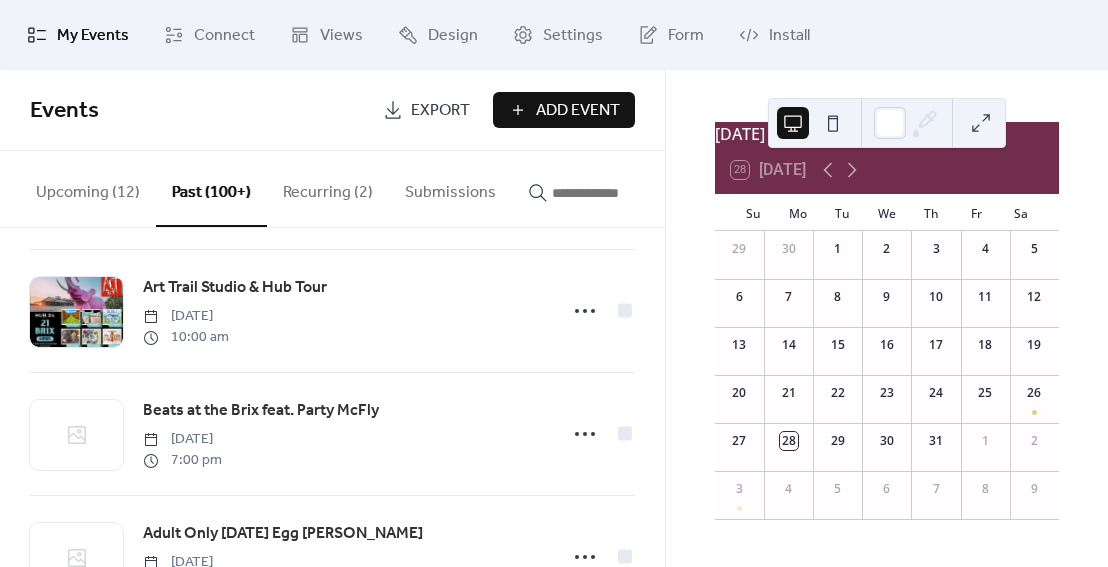 click on "Upcoming (12)" at bounding box center [88, 188] 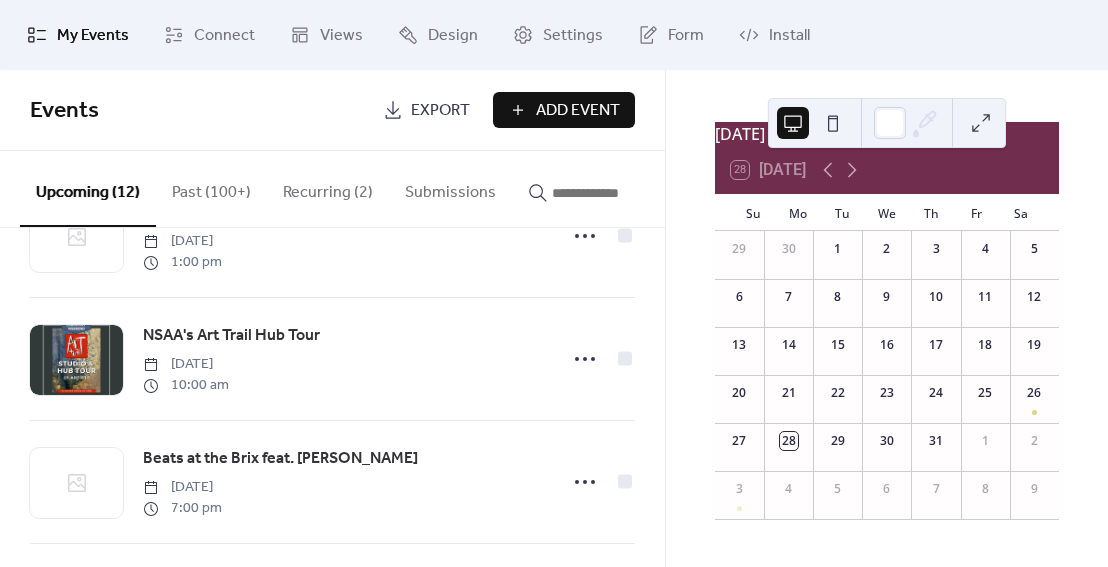 click on "Past (100+)" at bounding box center [211, 188] 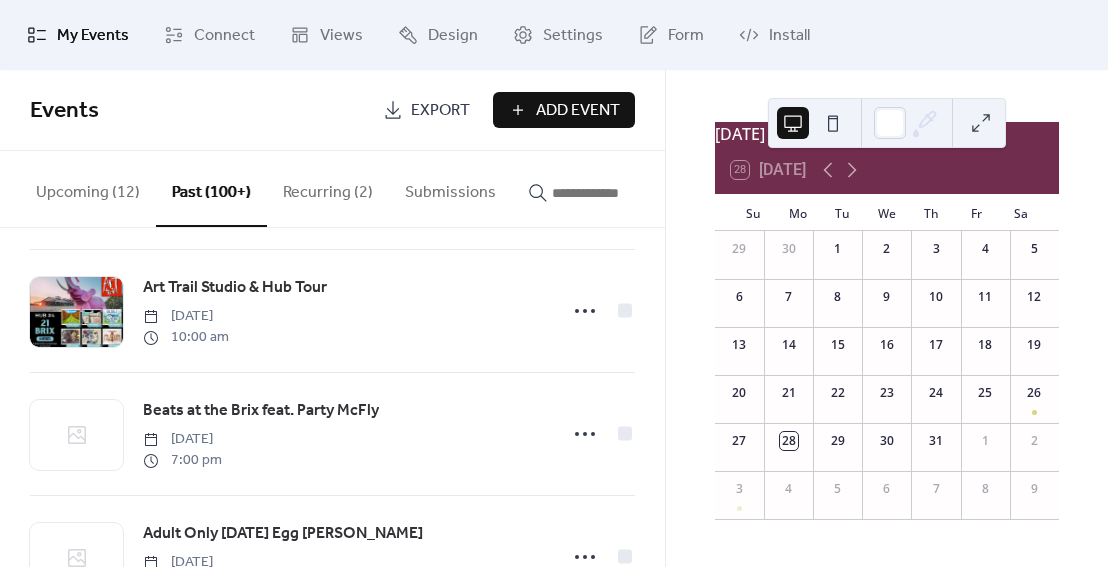 click on "Upcoming (12)" at bounding box center [88, 188] 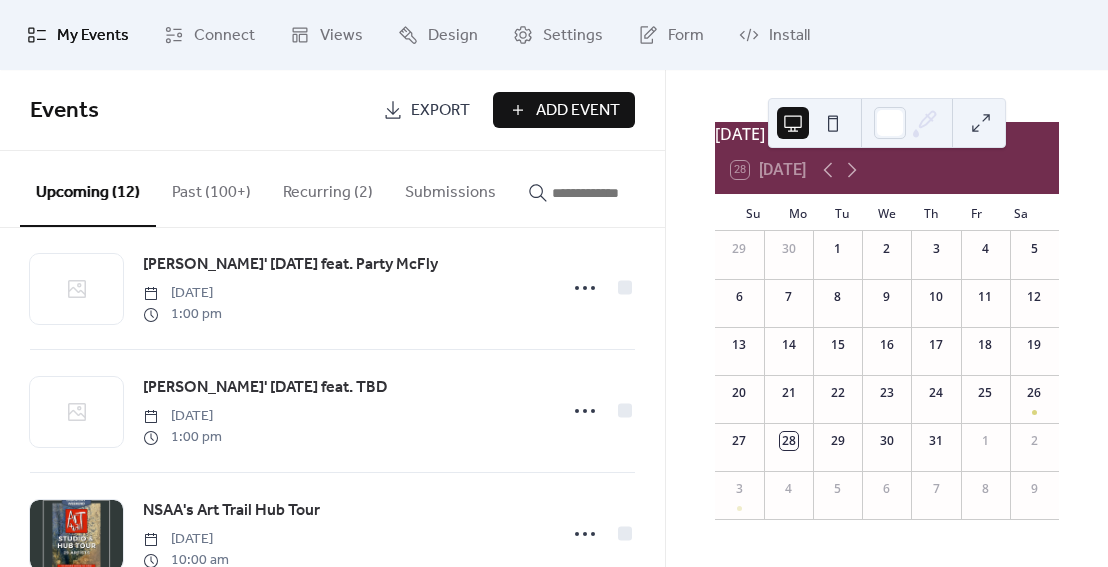 scroll, scrollTop: 272, scrollLeft: 0, axis: vertical 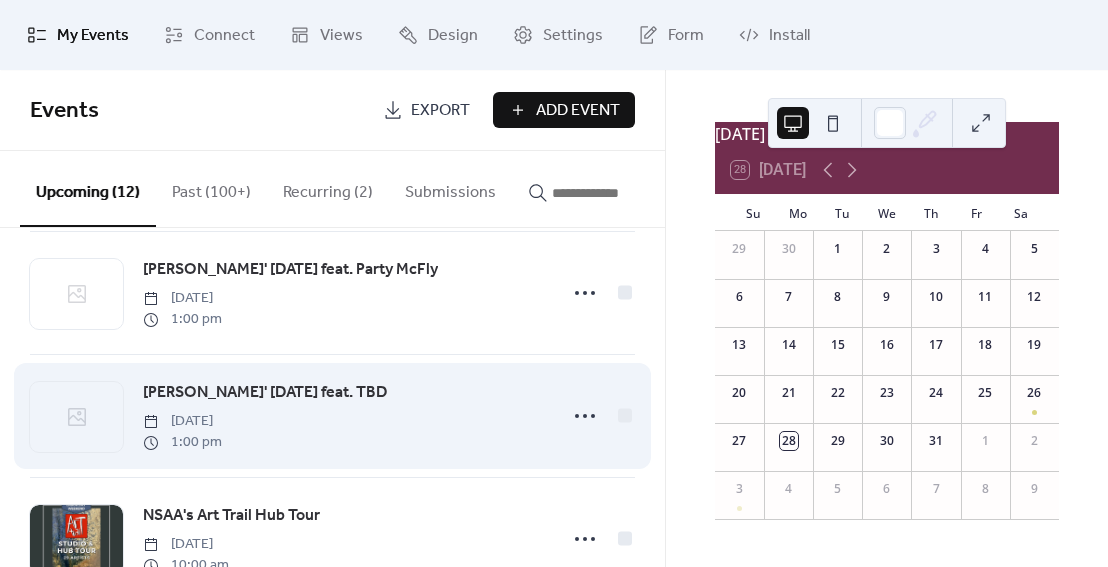 click on "[PERSON_NAME]' [DATE] feat. TBD [DATE] 1:00 pm" at bounding box center (332, 416) 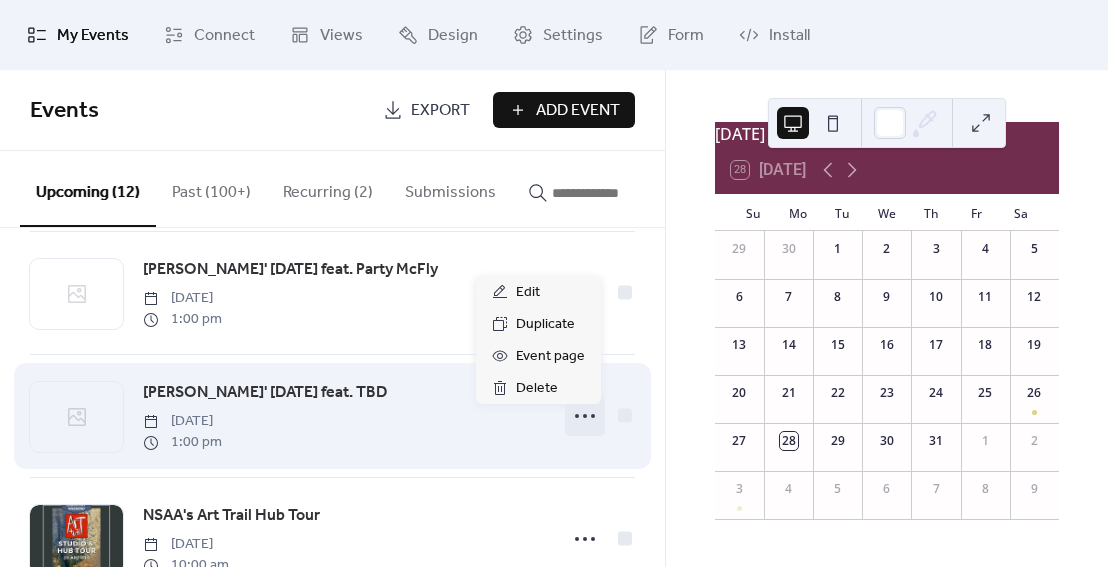 click 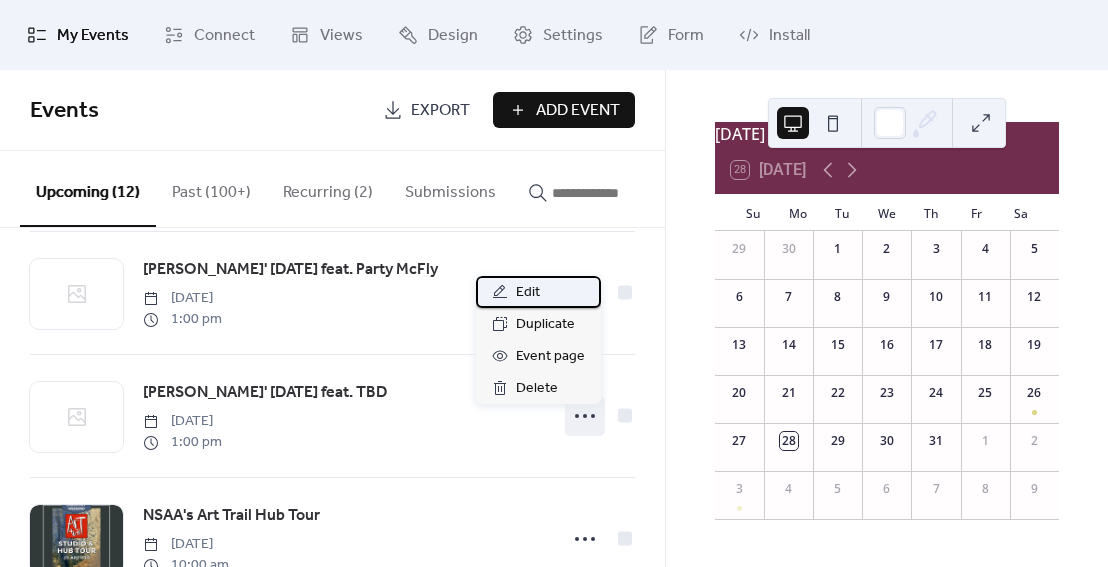 click on "Edit" at bounding box center [528, 293] 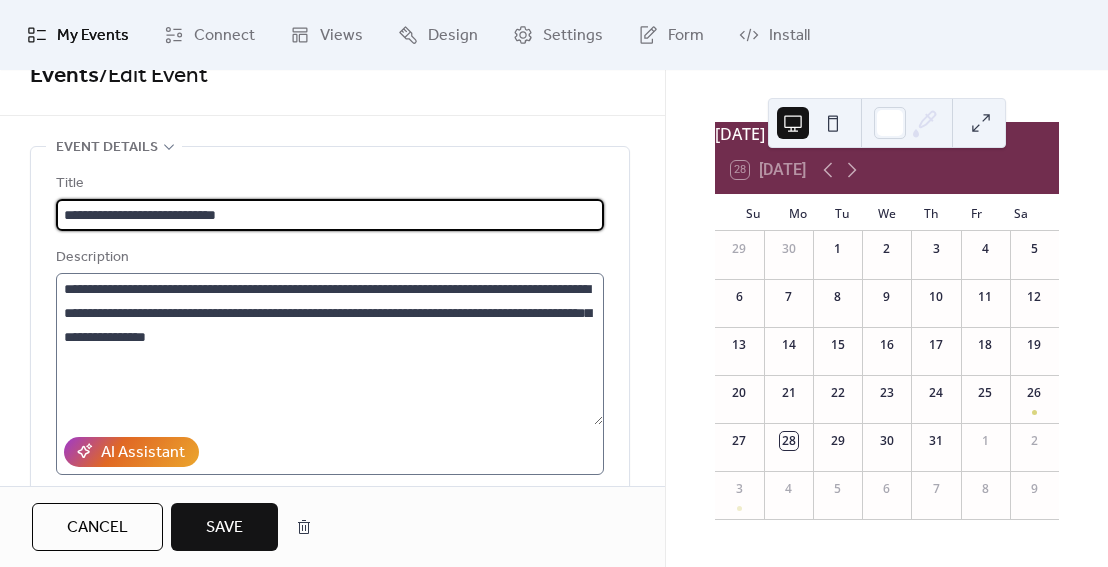scroll, scrollTop: 67, scrollLeft: 0, axis: vertical 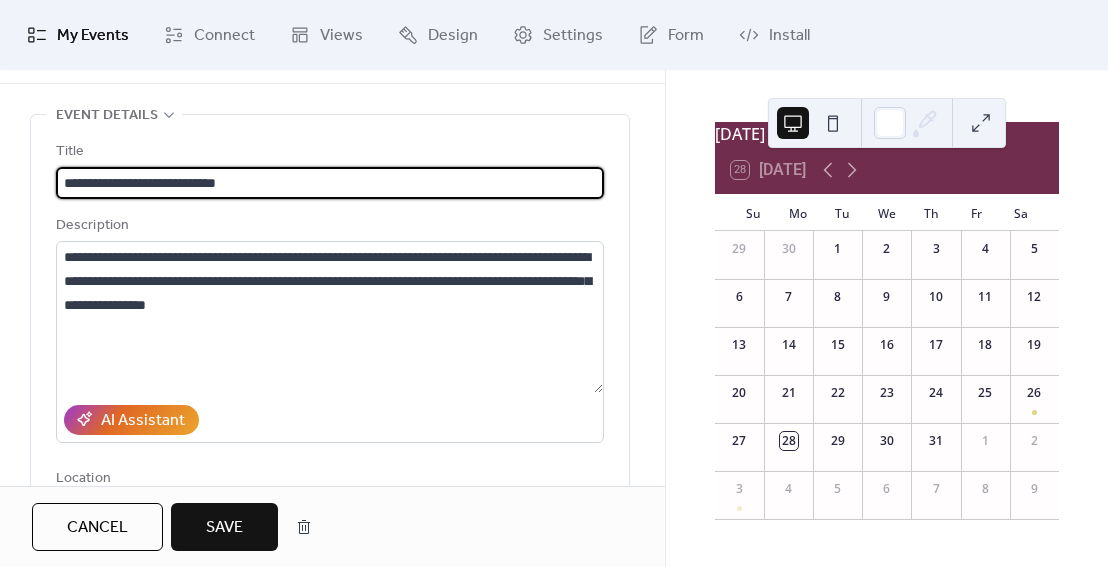 type on "**********" 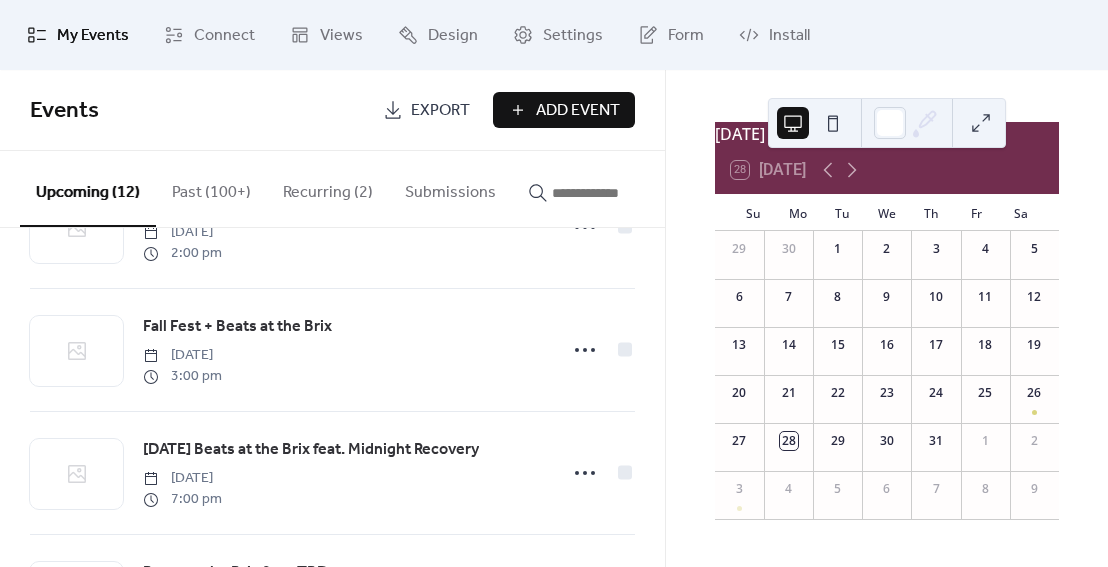 scroll, scrollTop: 952, scrollLeft: 0, axis: vertical 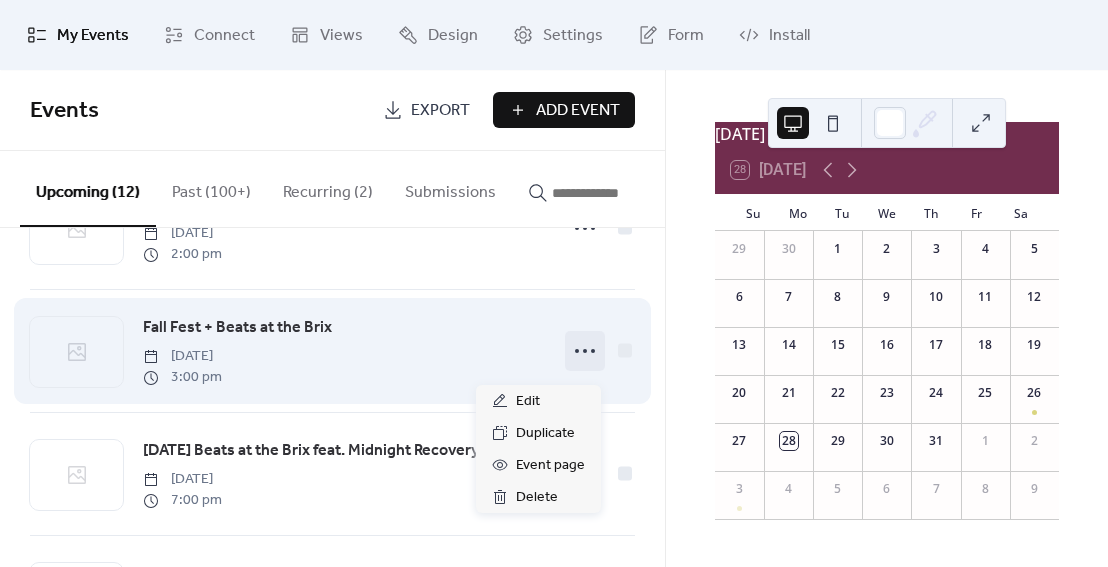 click 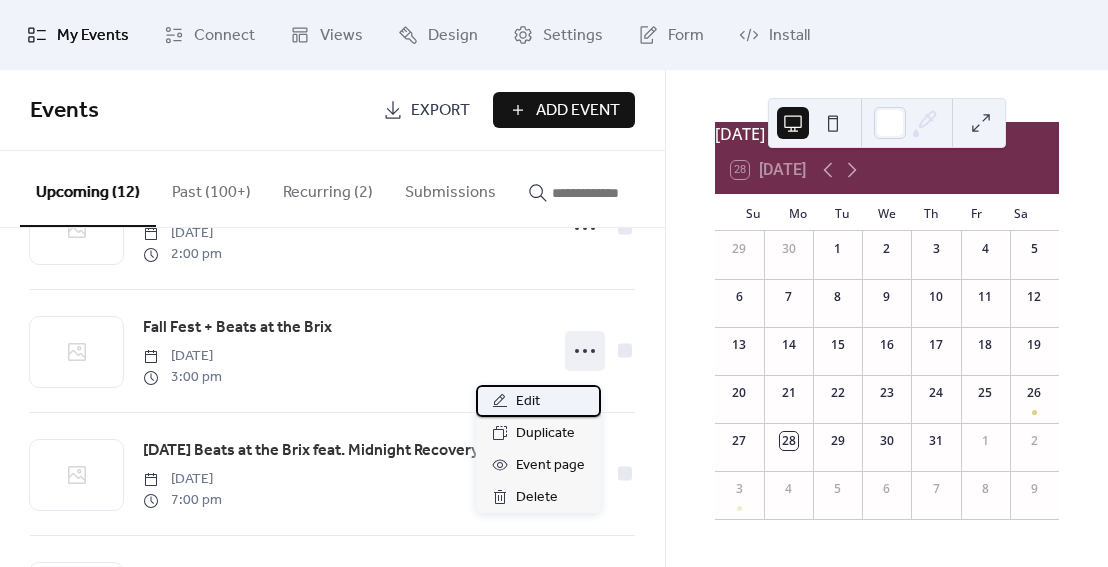 click on "Edit" at bounding box center (528, 402) 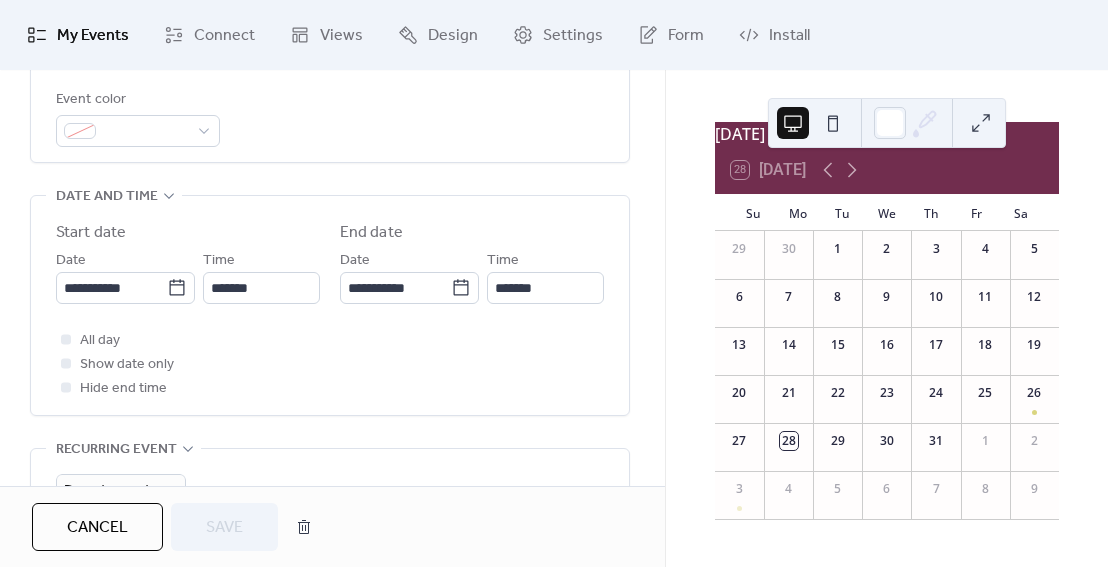 scroll, scrollTop: 679, scrollLeft: 0, axis: vertical 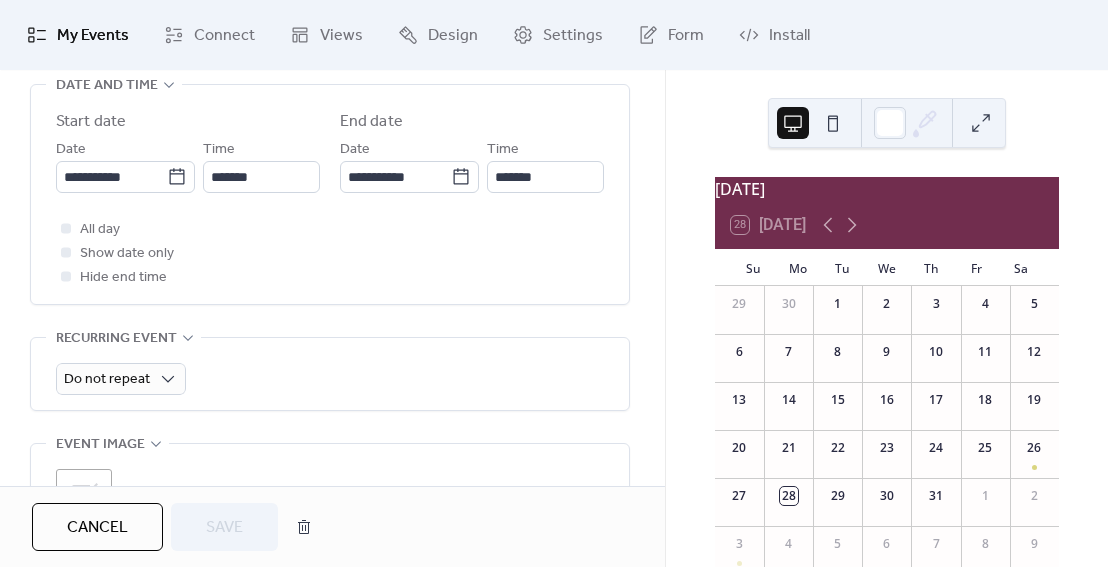 click on "Cancel" at bounding box center [97, 528] 